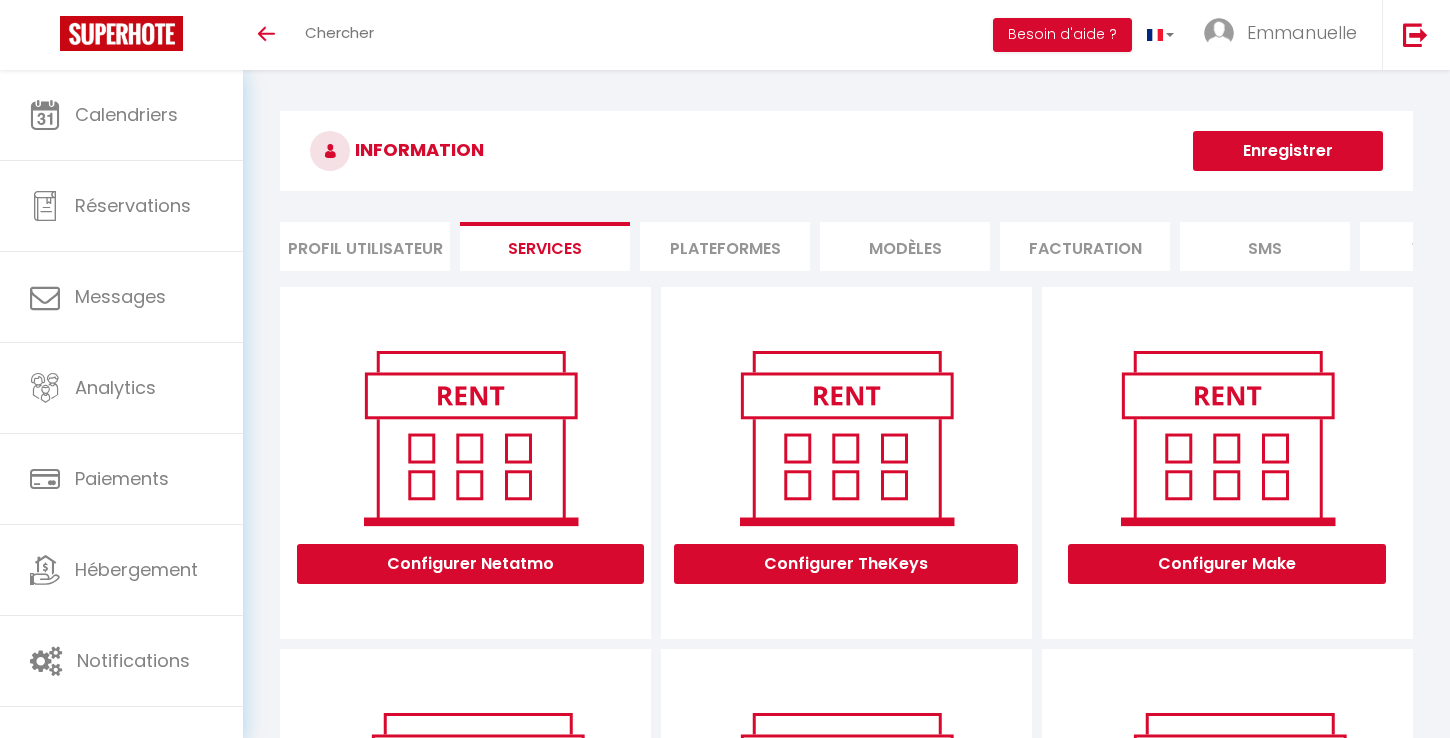 scroll, scrollTop: 0, scrollLeft: 0, axis: both 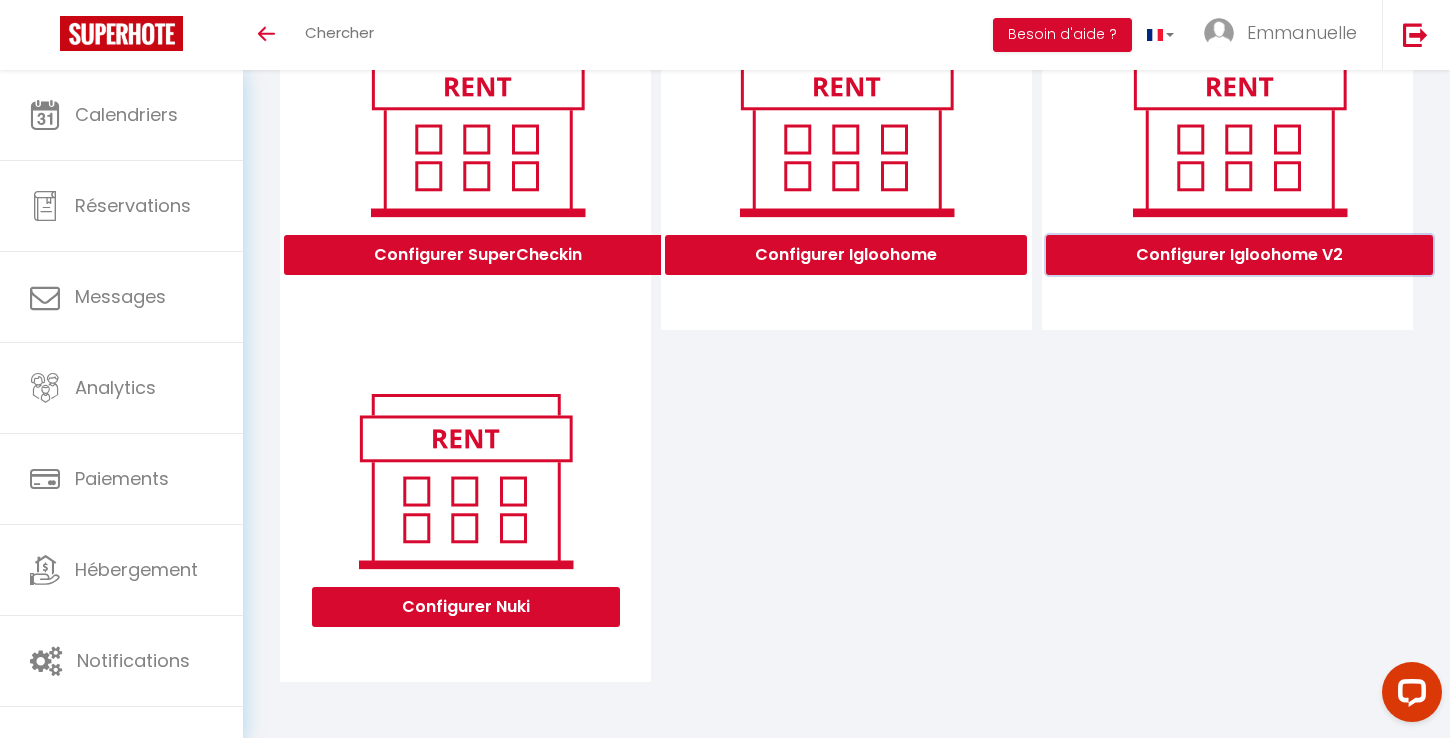 click on "Configurer Igloohome V2" at bounding box center (1239, 255) 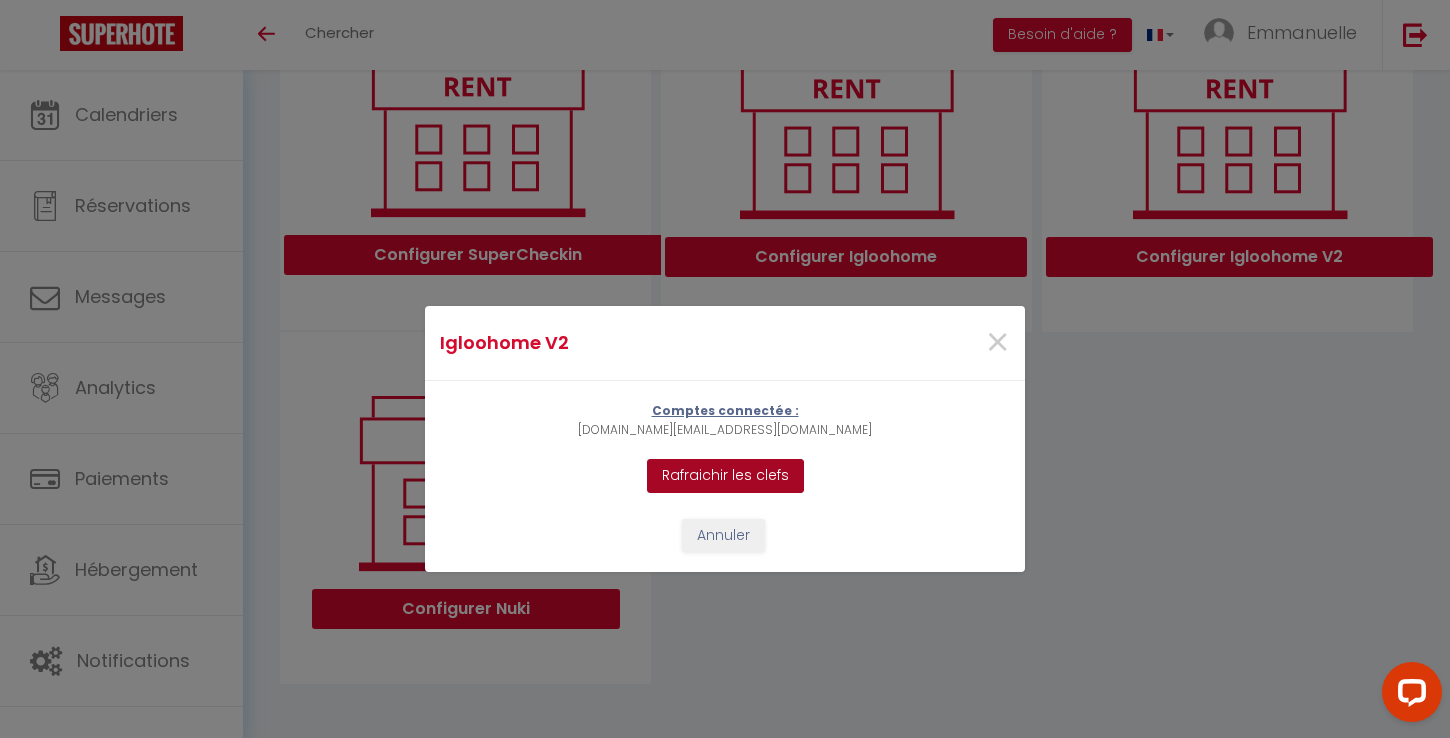 click on "Rafraichir les clefs" at bounding box center (725, 476) 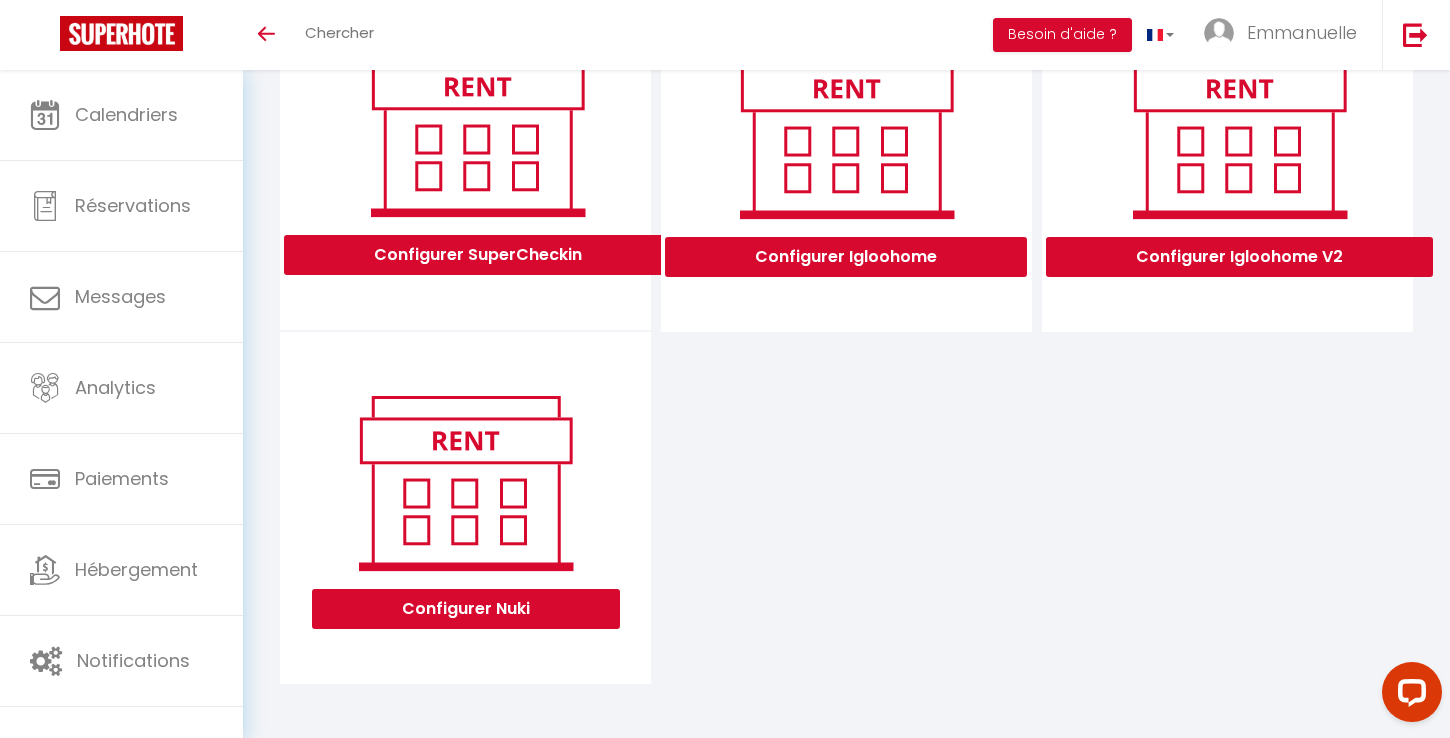 click on "Configurer Igloohome V2" at bounding box center (1239, 252) 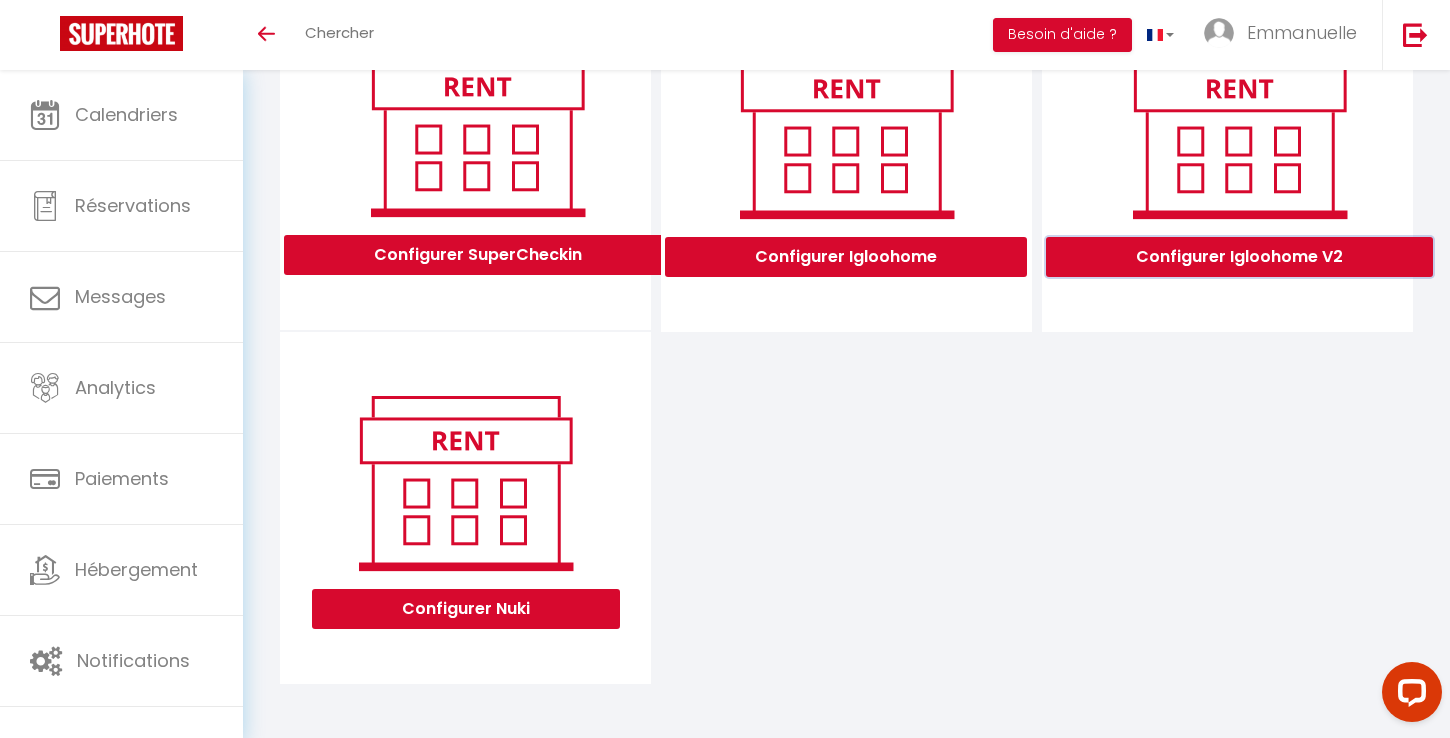 click on "Configurer Igloohome V2" at bounding box center [1239, 257] 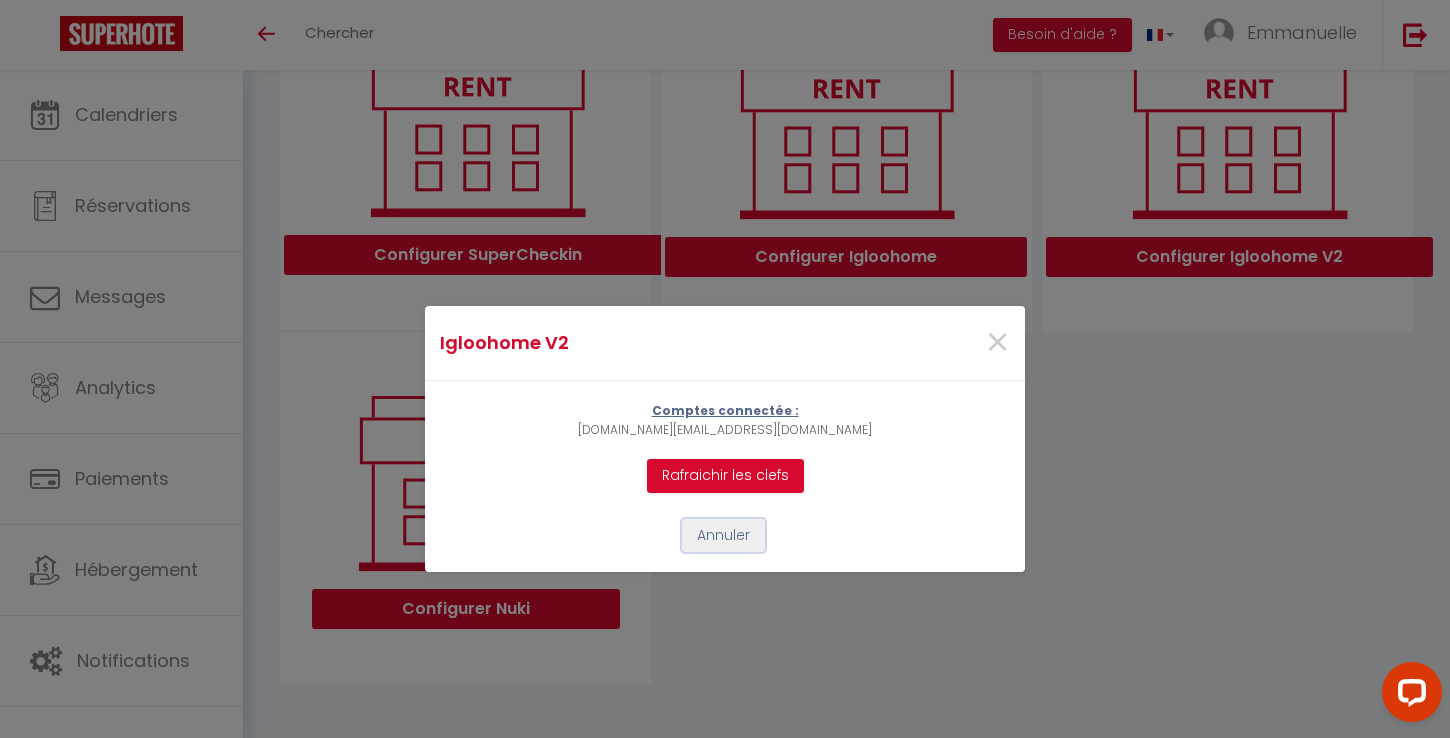 click on "Annuler" at bounding box center (723, 536) 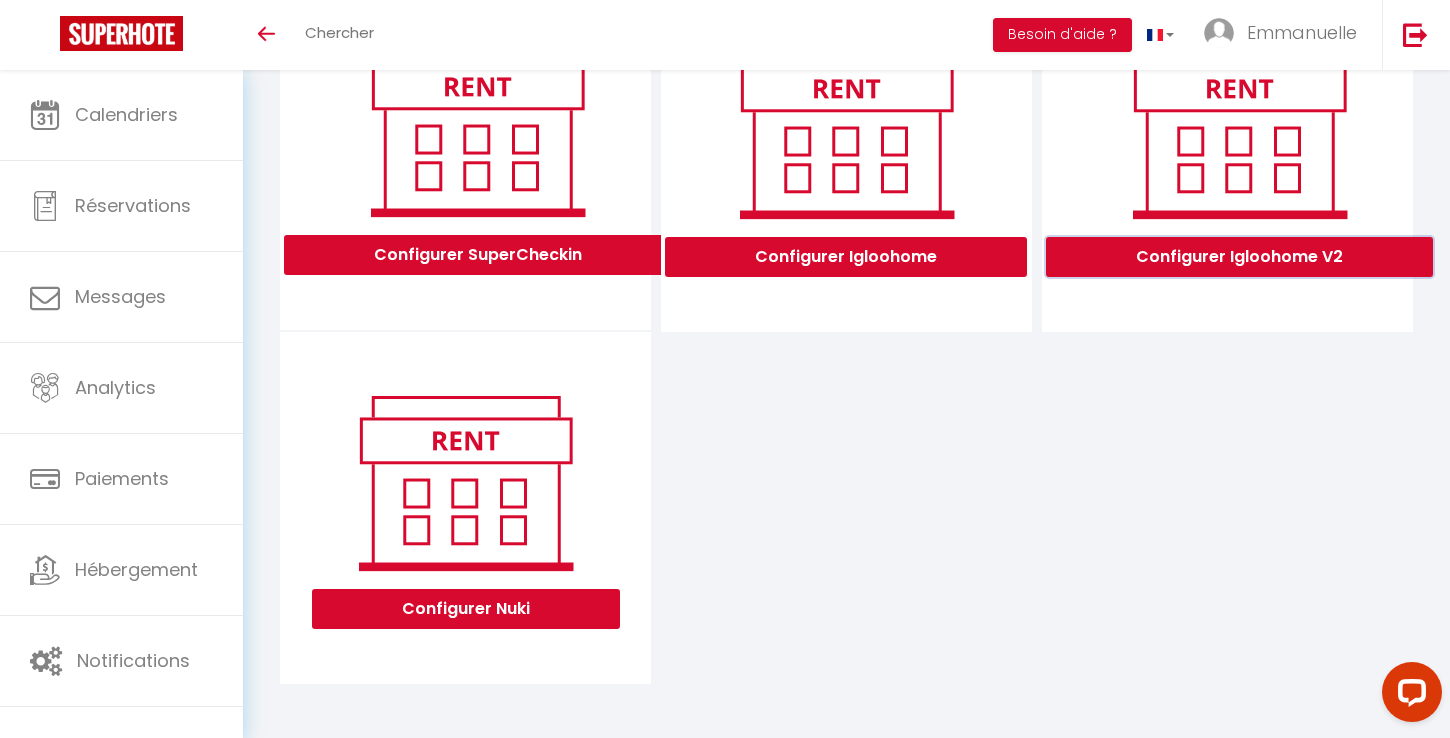 click on "Configurer Igloohome V2" at bounding box center (1239, 257) 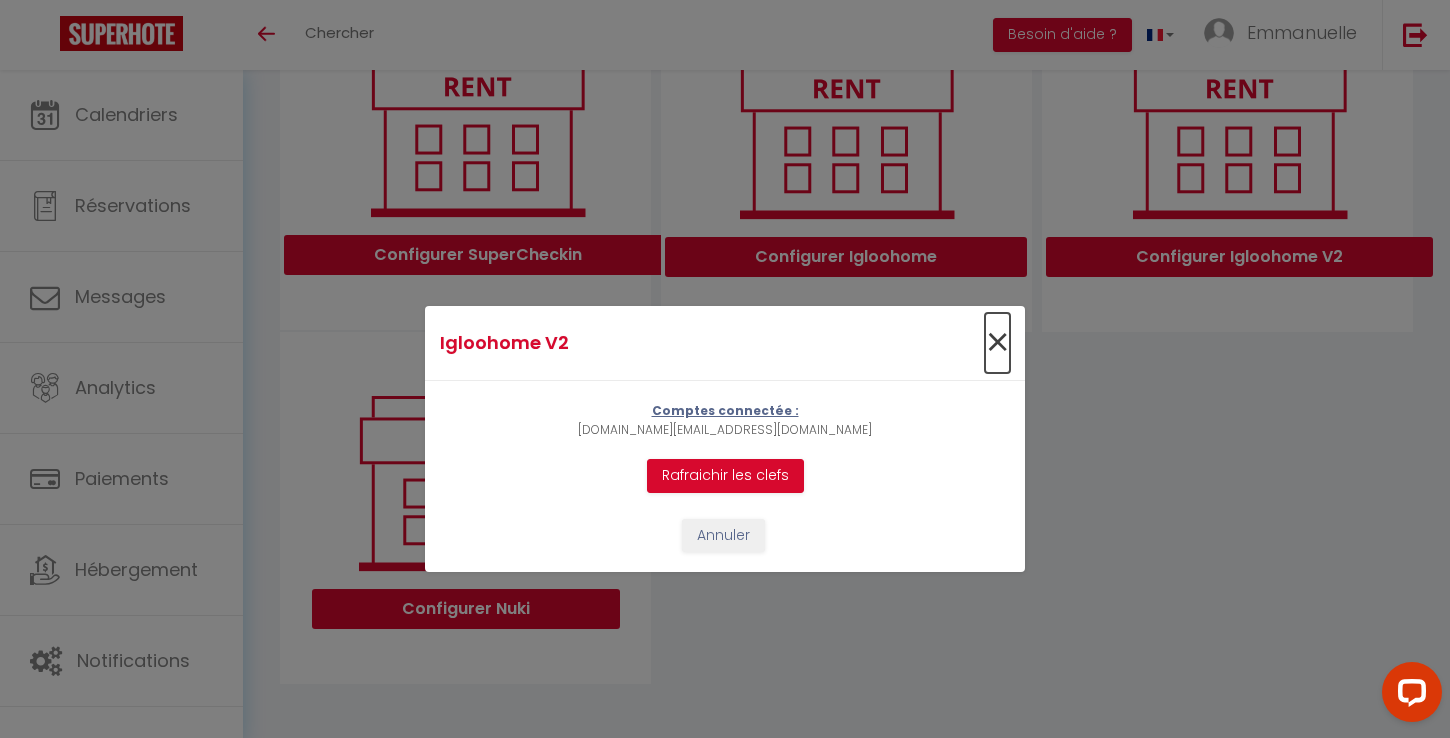 click on "×" at bounding box center [997, 343] 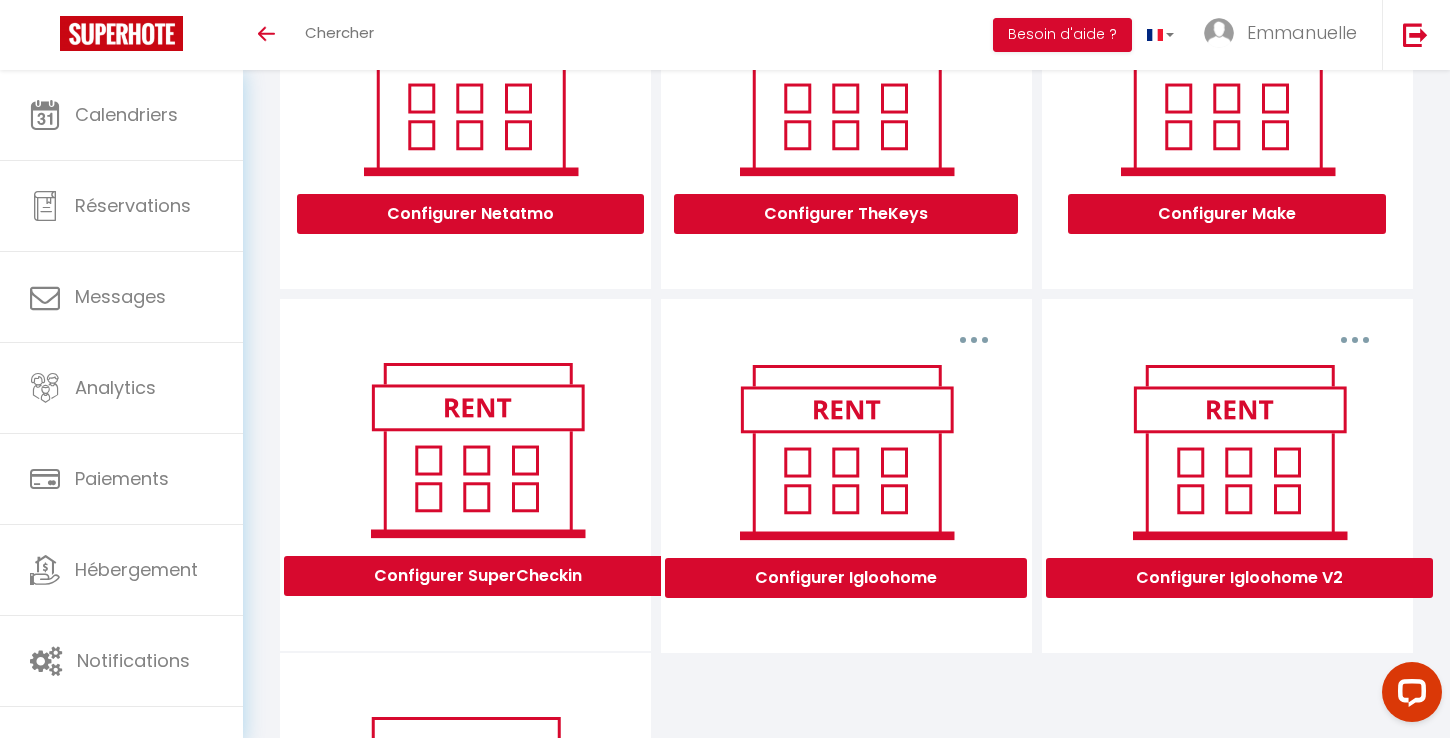 scroll, scrollTop: 359, scrollLeft: 0, axis: vertical 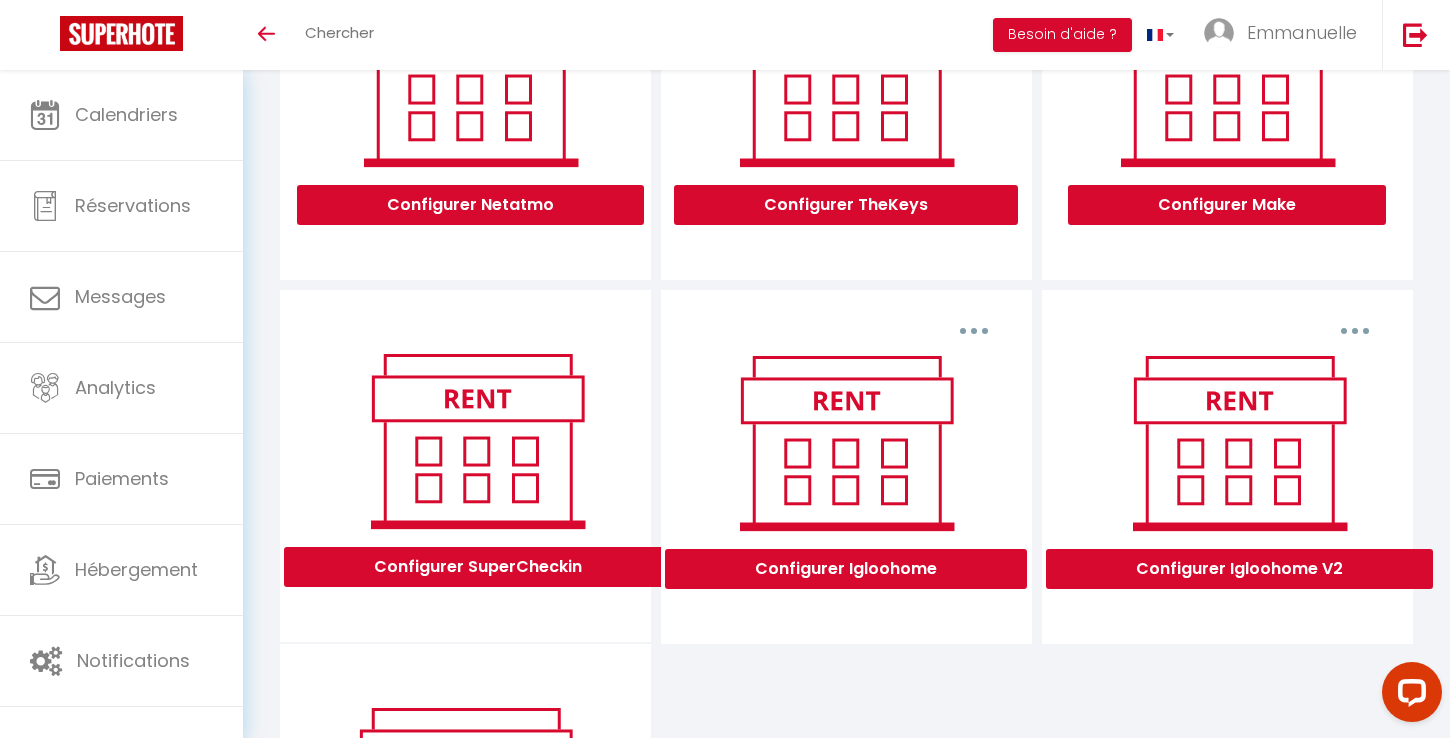 click at bounding box center (1355, 331) 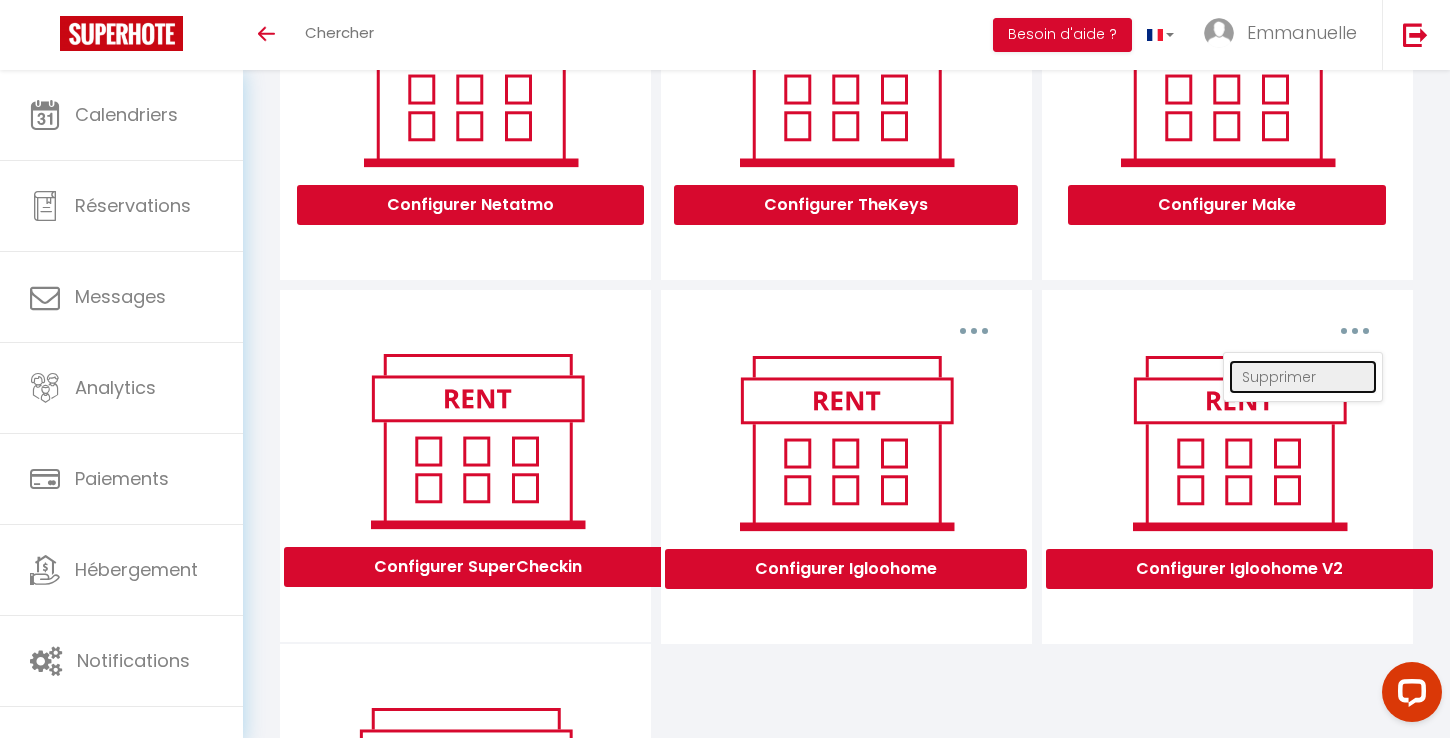 click on "Supprimer" at bounding box center [1303, 377] 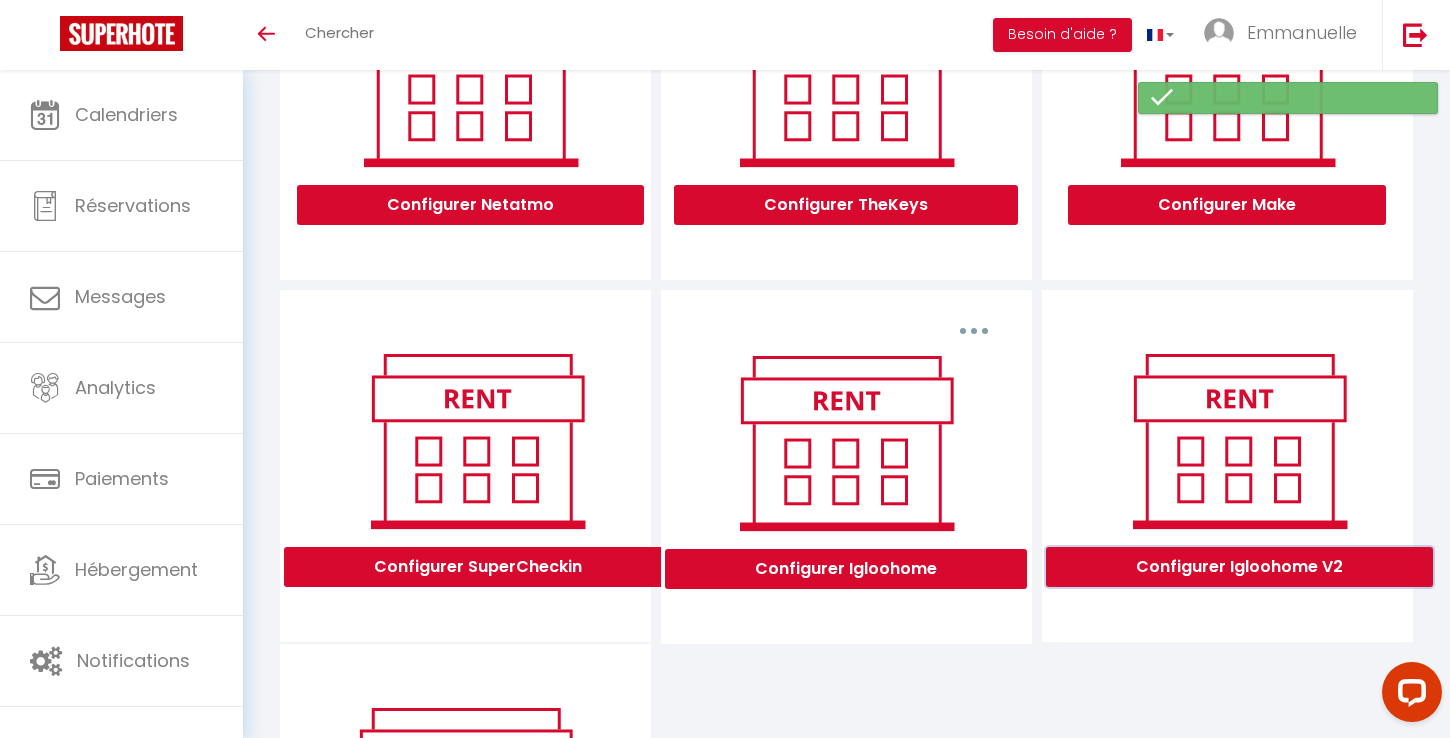 click on "Configurer Igloohome V2" at bounding box center [1239, 567] 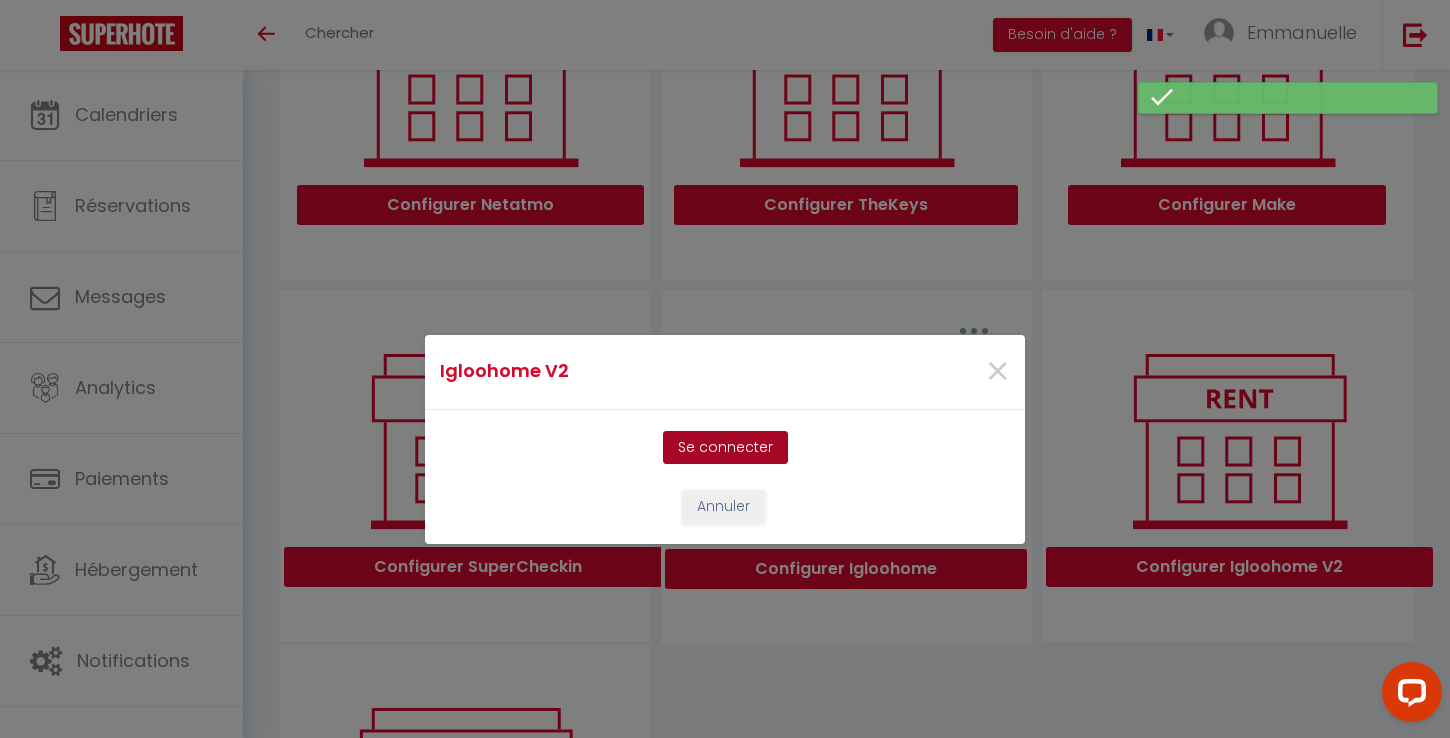 click on "Se connecter" at bounding box center (725, 448) 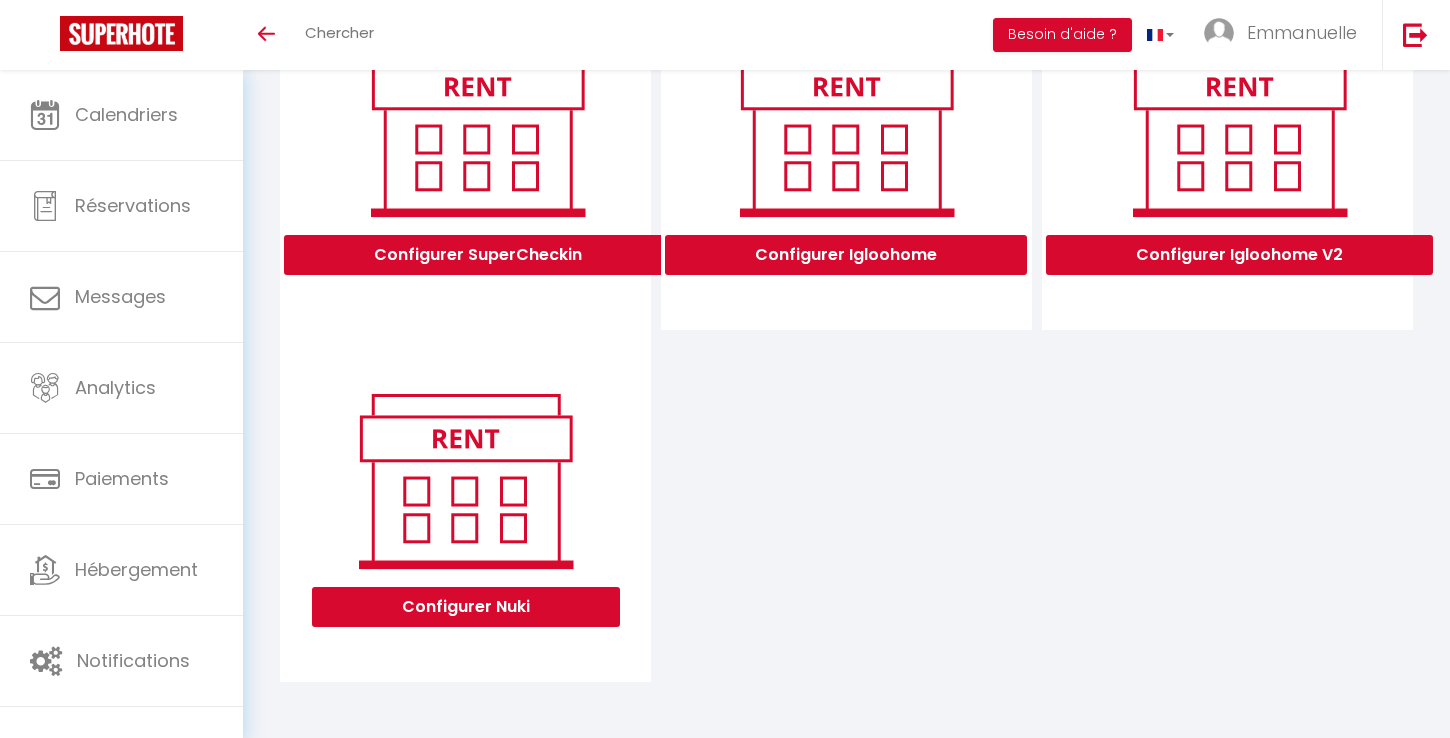 scroll, scrollTop: 511, scrollLeft: 0, axis: vertical 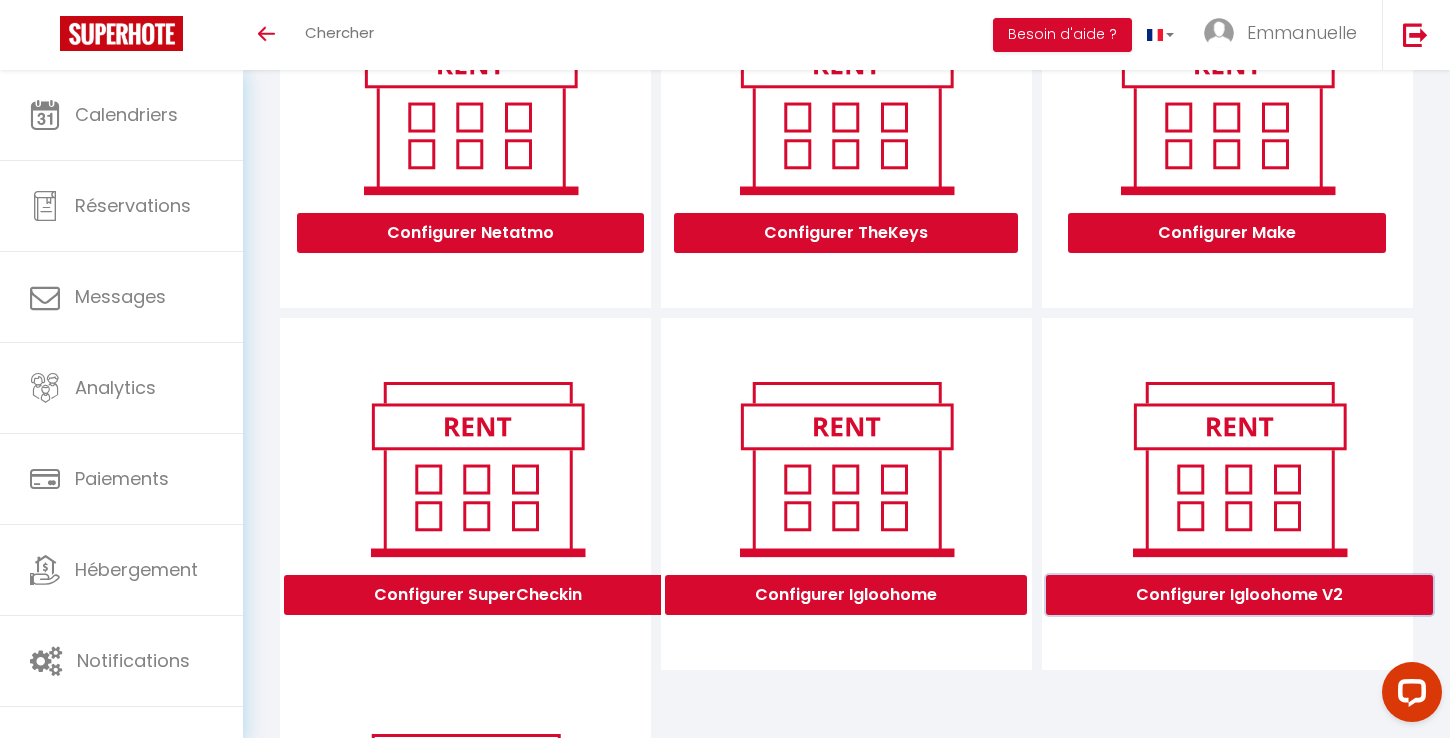 click on "Configurer Igloohome V2" at bounding box center [1239, 595] 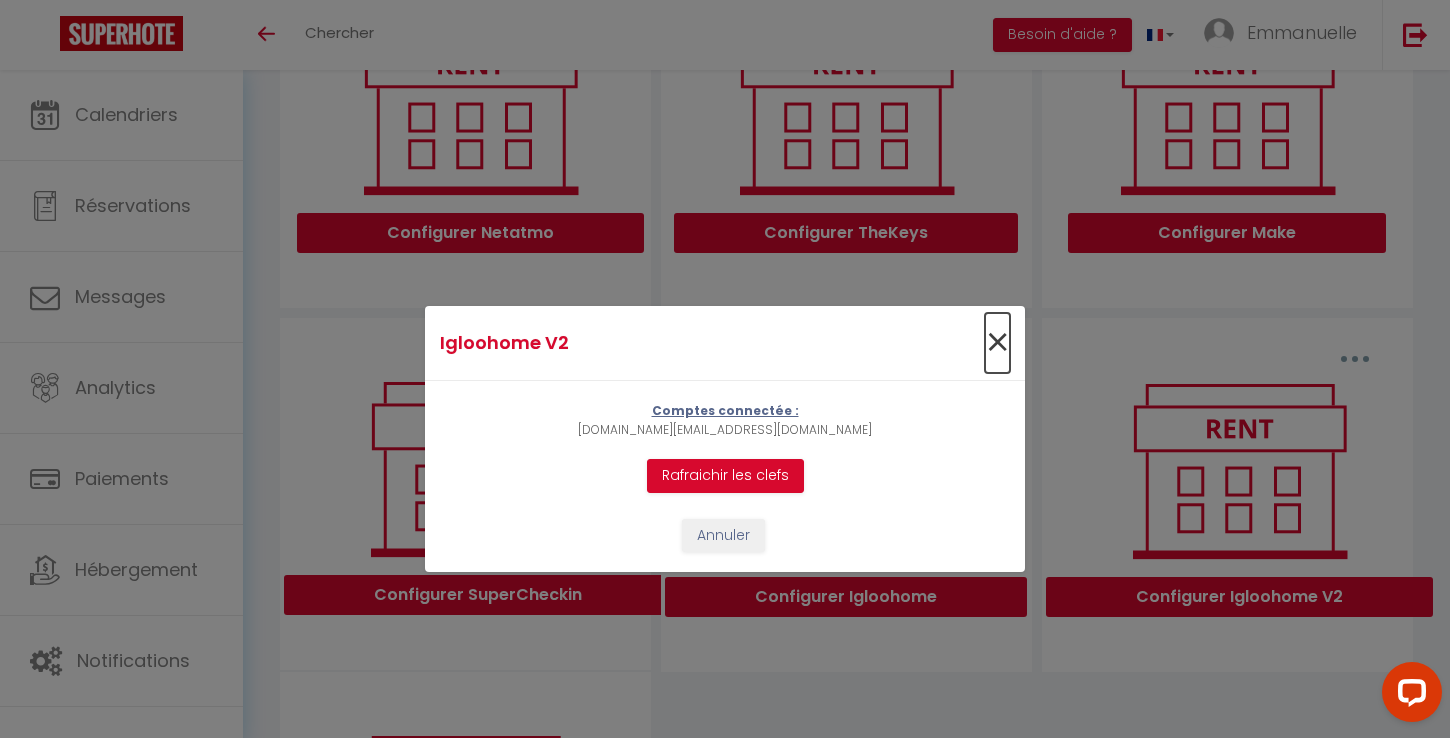 click on "×" at bounding box center [997, 343] 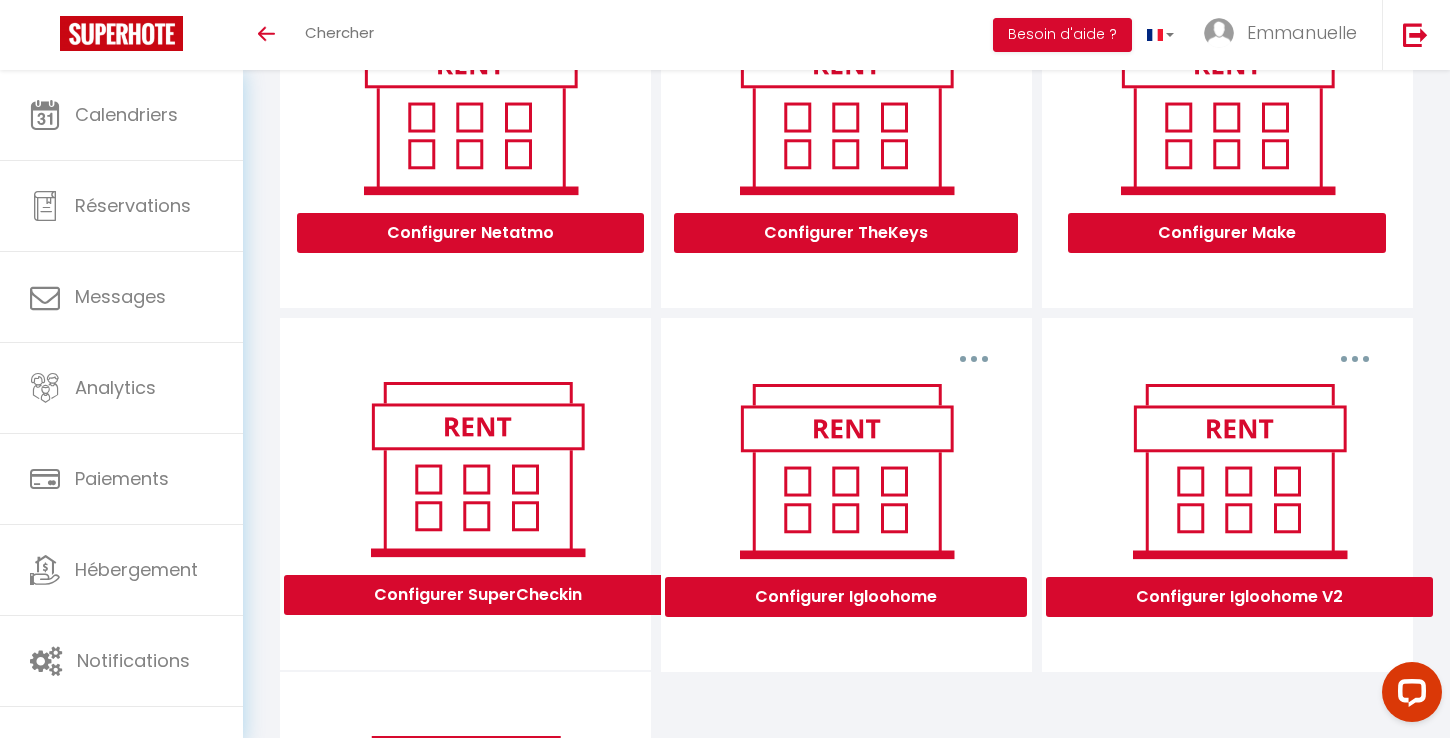 click at bounding box center (1355, 359) 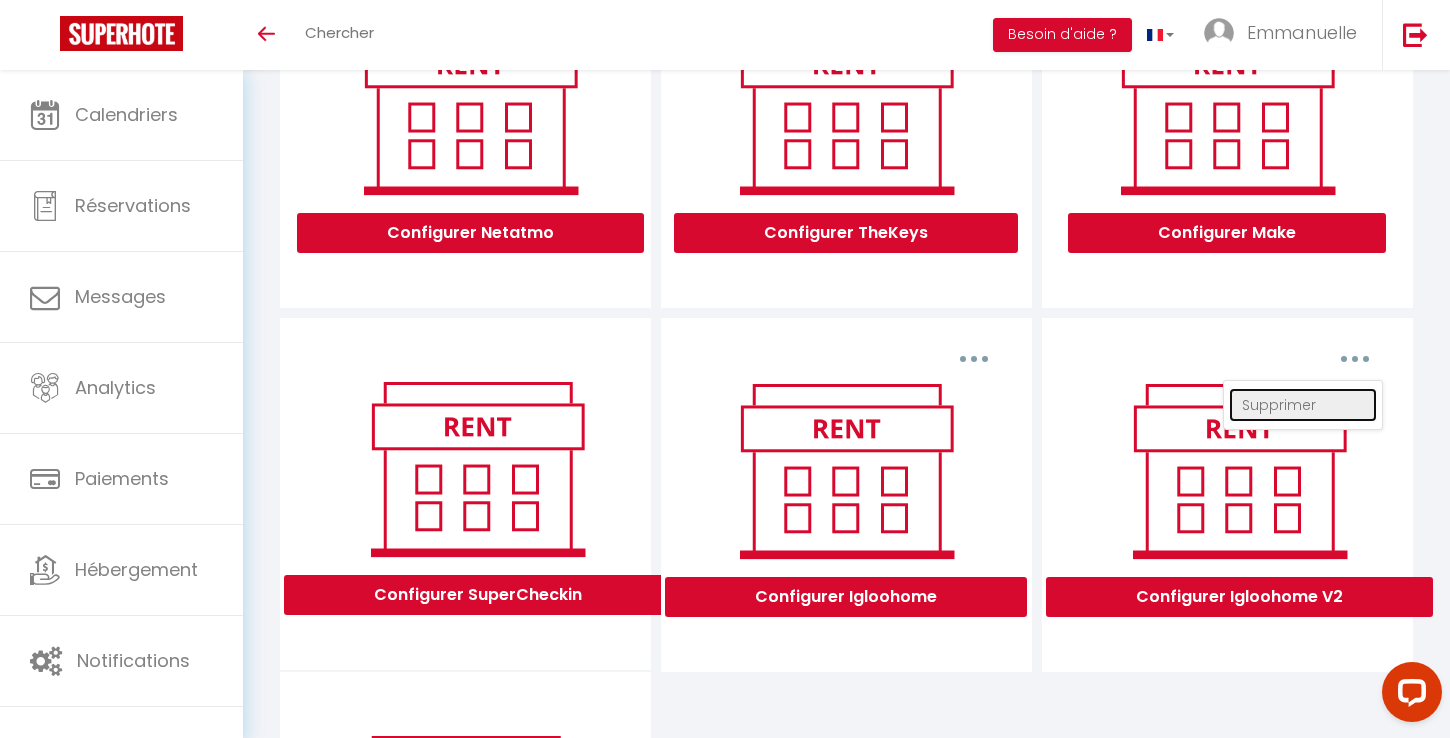 click on "Supprimer" at bounding box center (1303, 405) 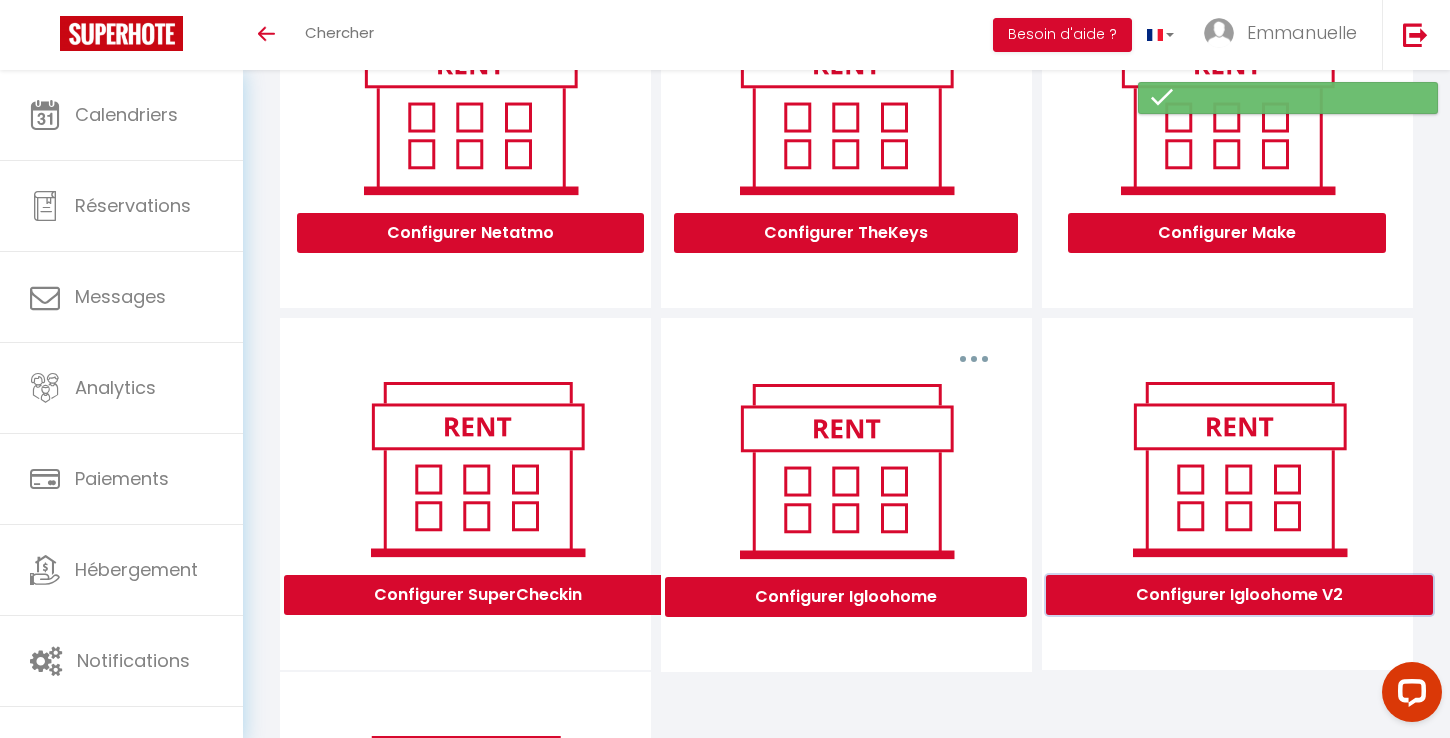 click on "Configurer Igloohome V2" at bounding box center [1239, 595] 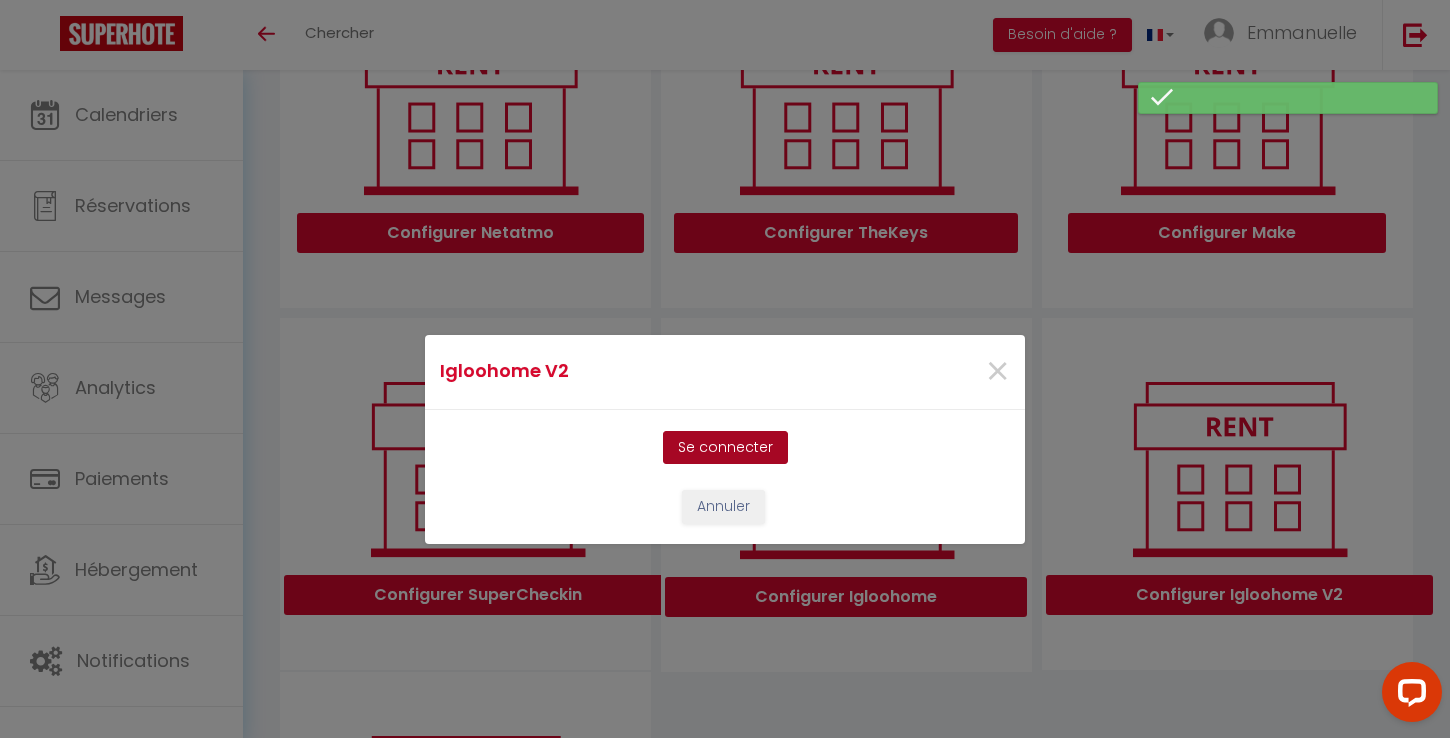 click on "Se connecter" at bounding box center [725, 448] 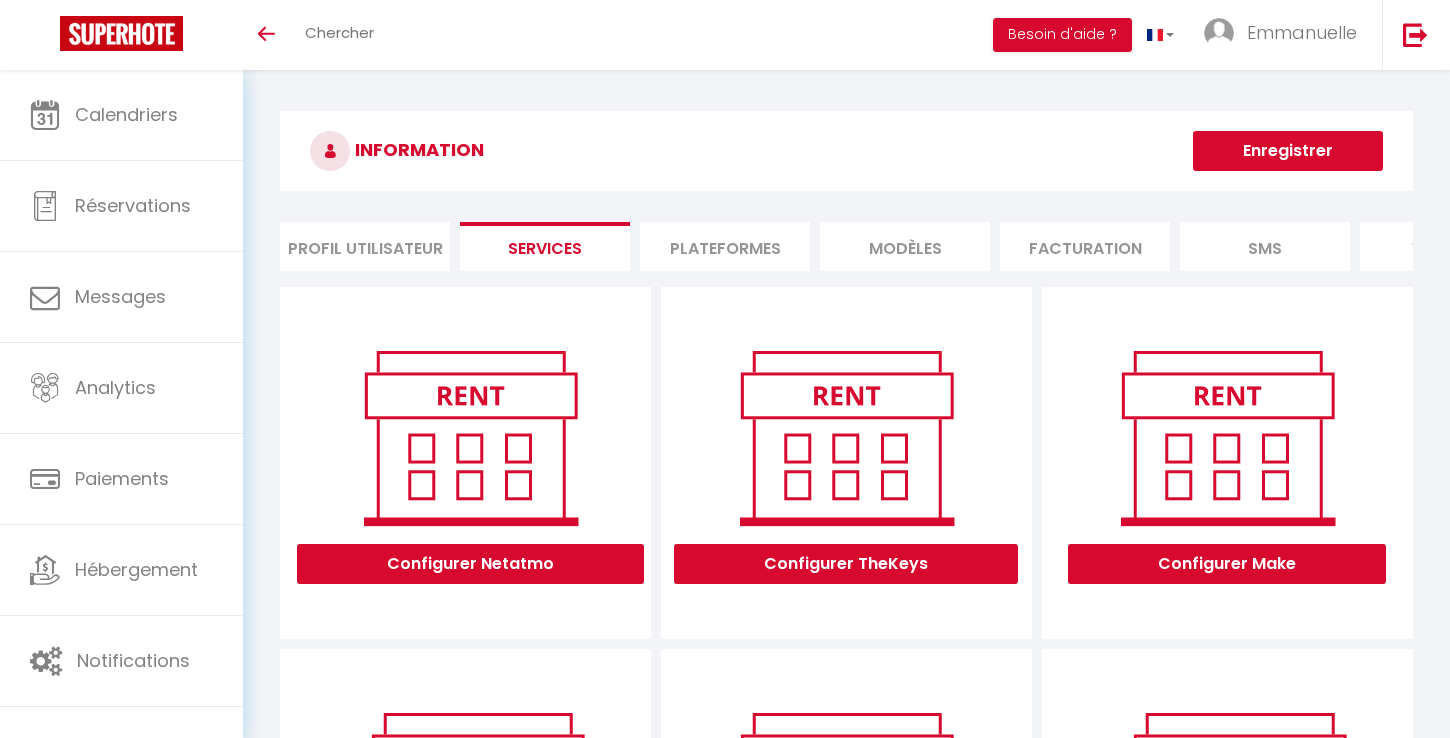scroll, scrollTop: 0, scrollLeft: 0, axis: both 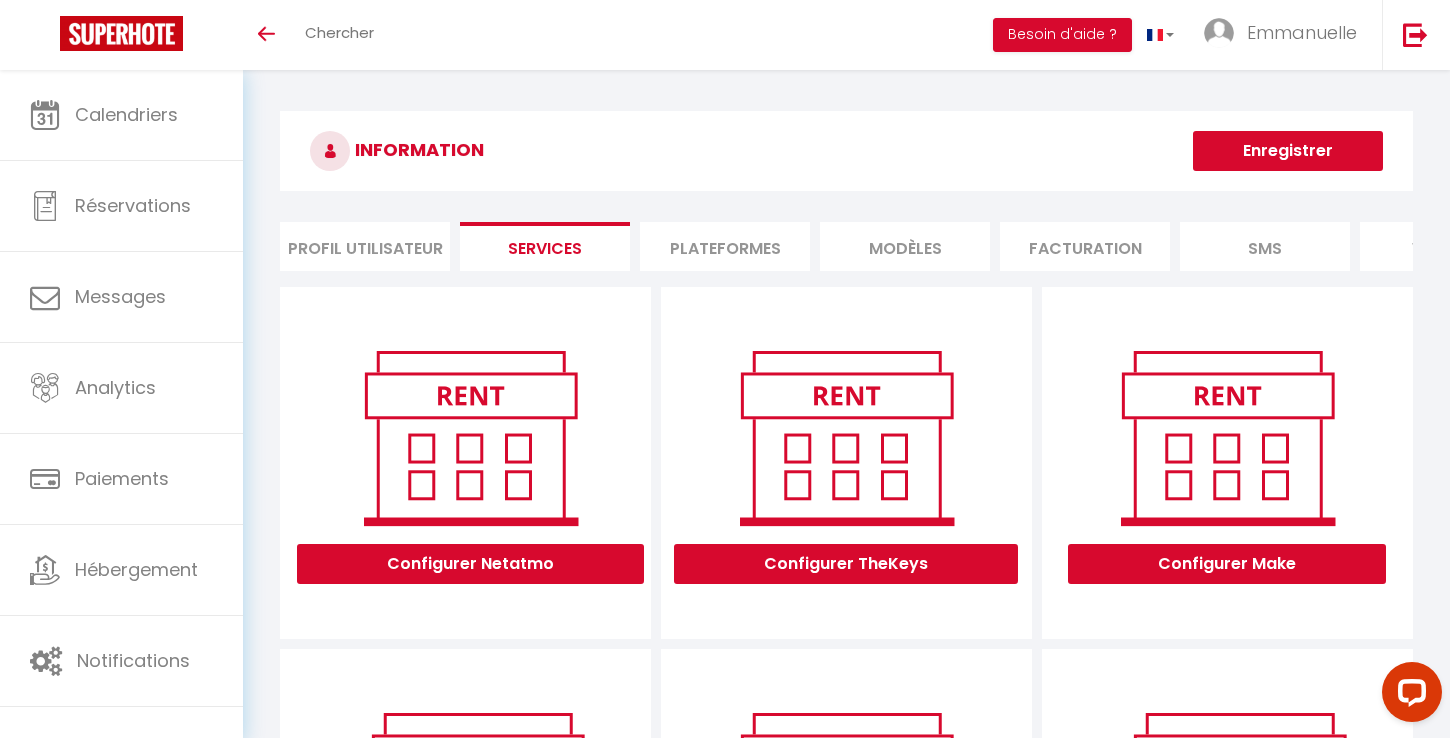 click on "Enregistrer" at bounding box center (1288, 151) 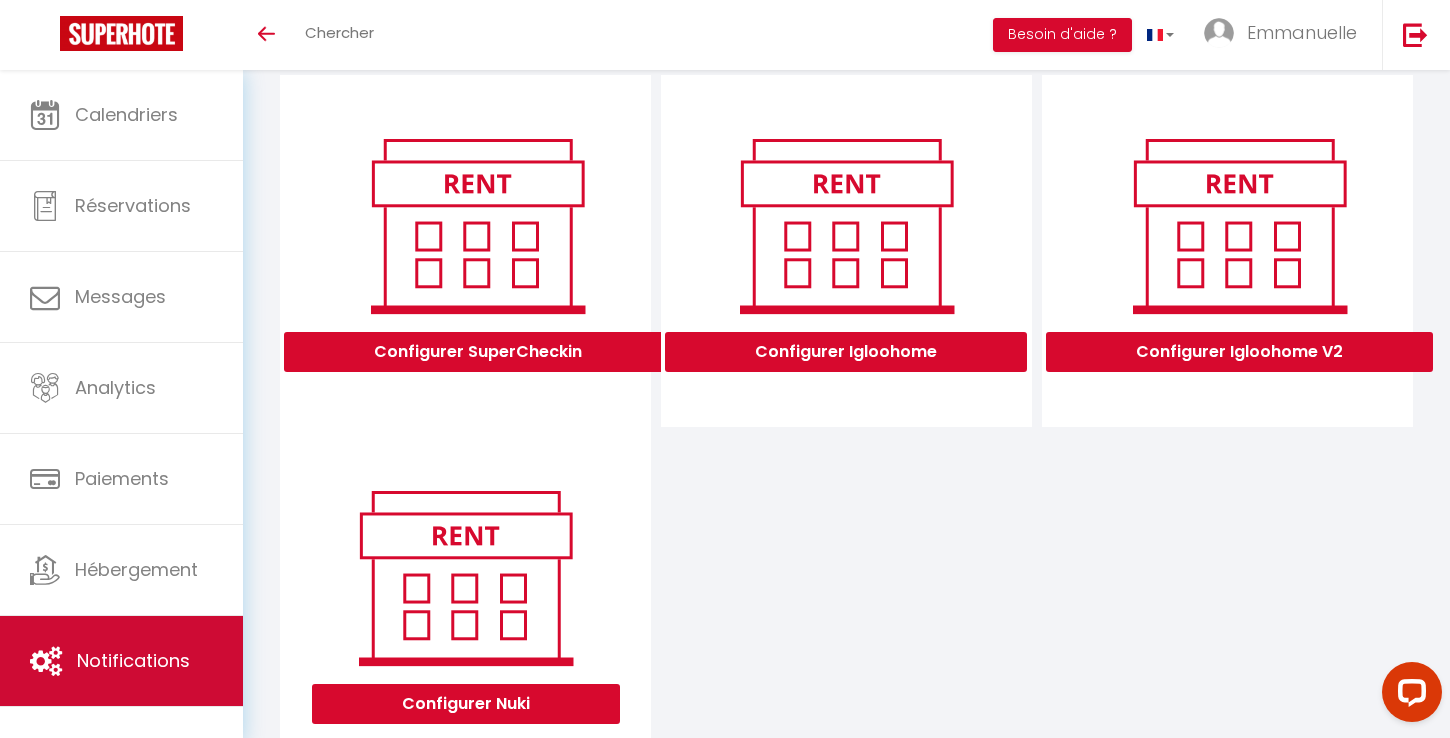scroll, scrollTop: 671, scrollLeft: 0, axis: vertical 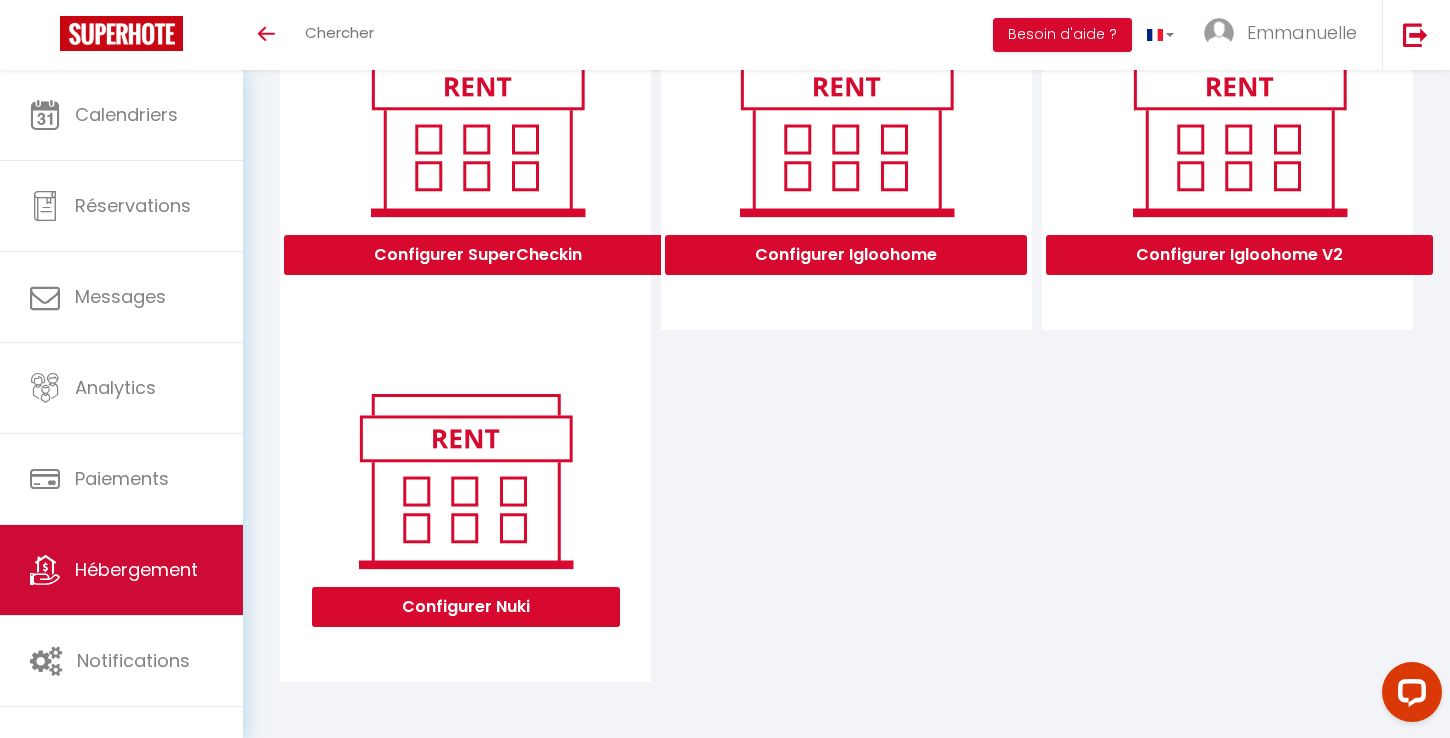 click on "Hébergement" at bounding box center [121, 570] 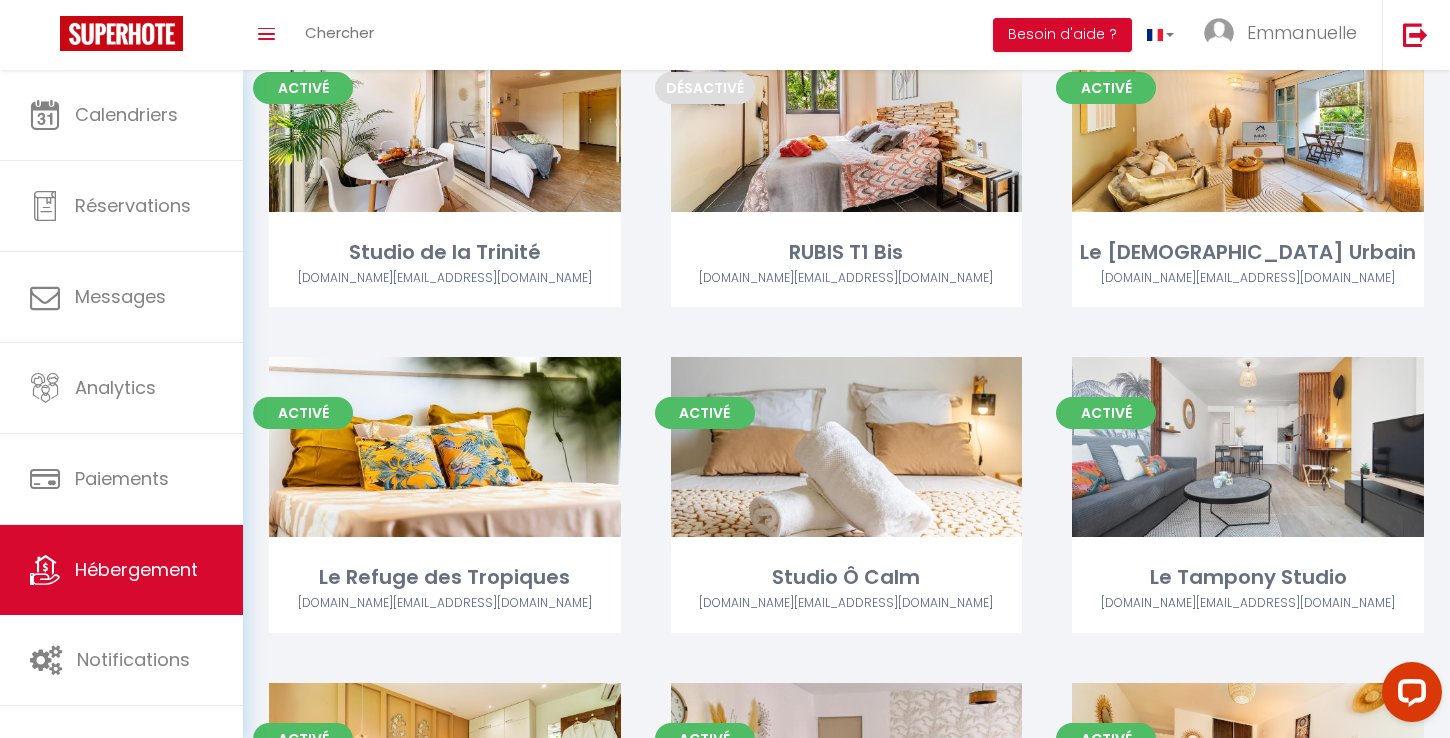 scroll, scrollTop: 513, scrollLeft: 0, axis: vertical 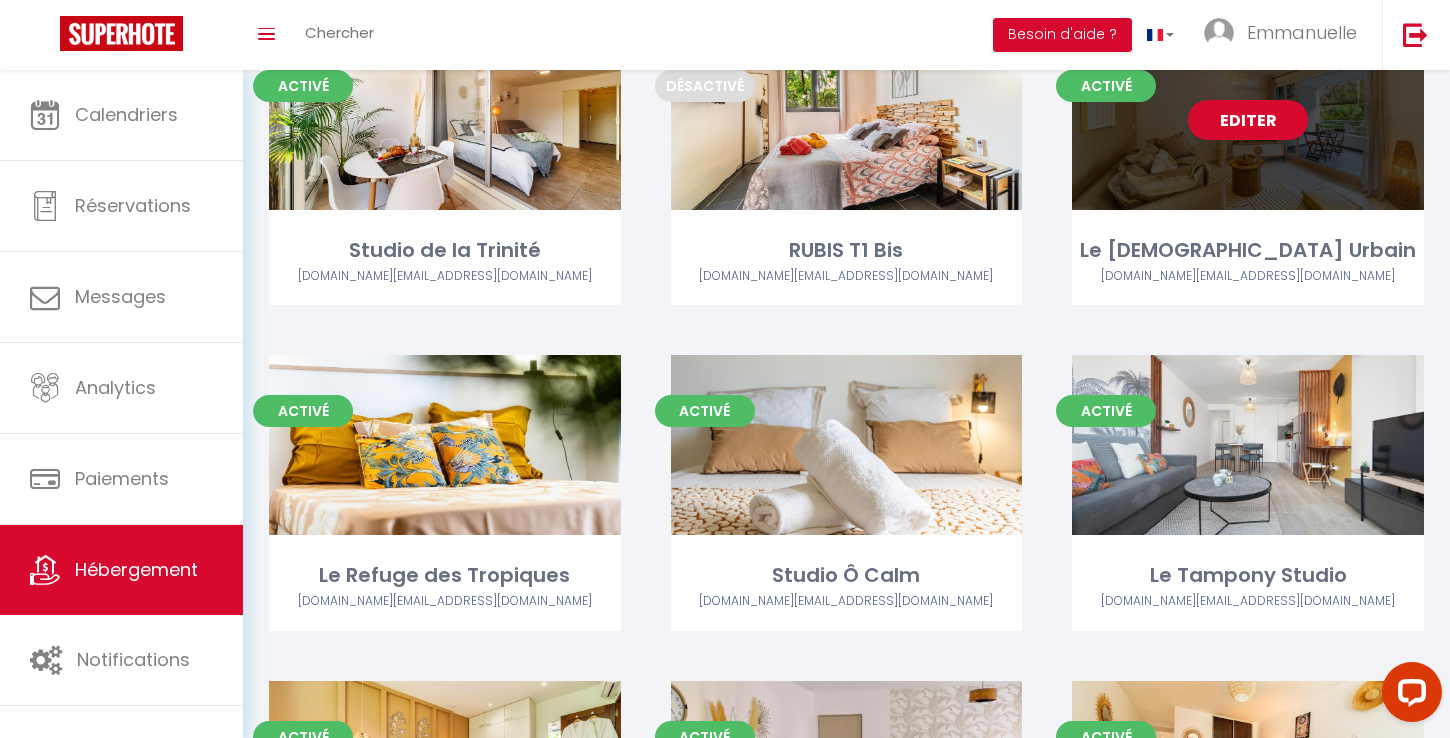 click on "Editer" at bounding box center (1248, 120) 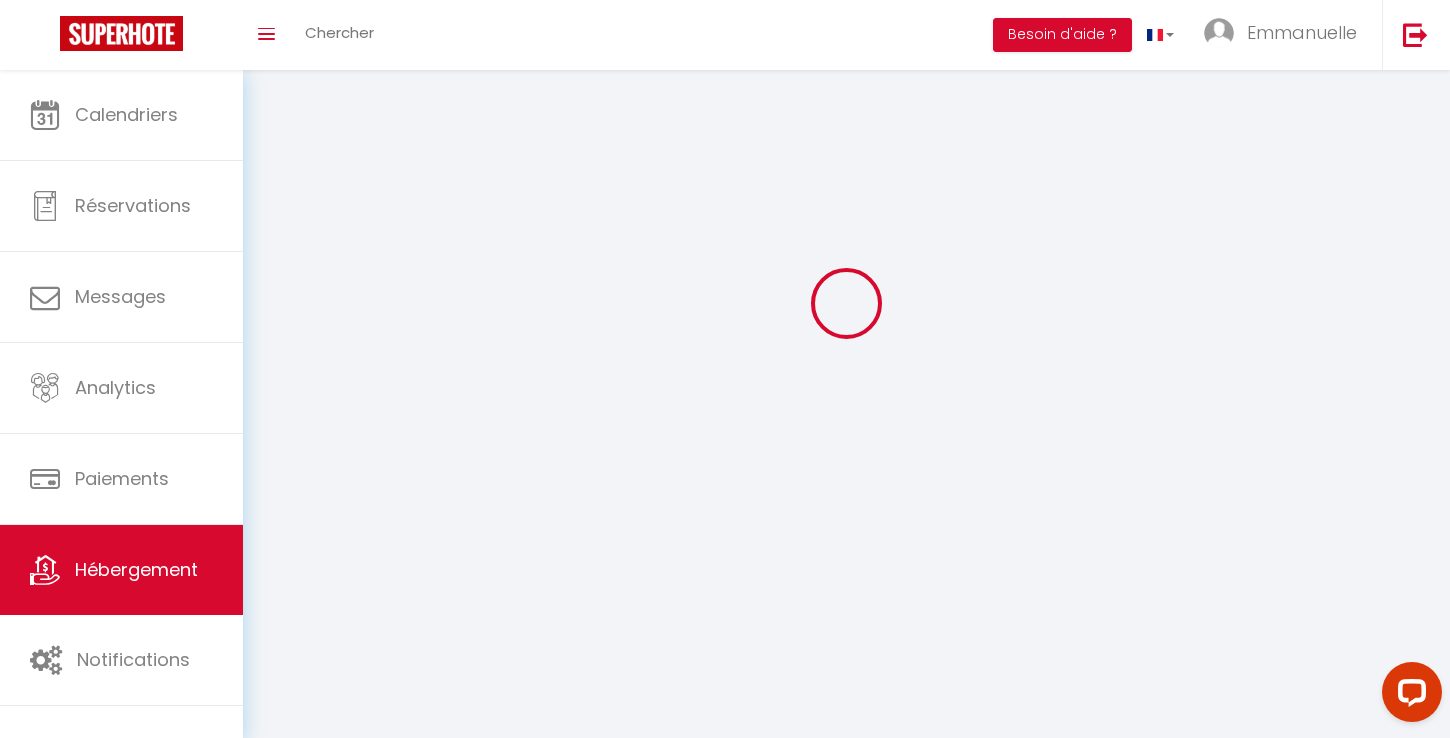 scroll, scrollTop: 0, scrollLeft: 0, axis: both 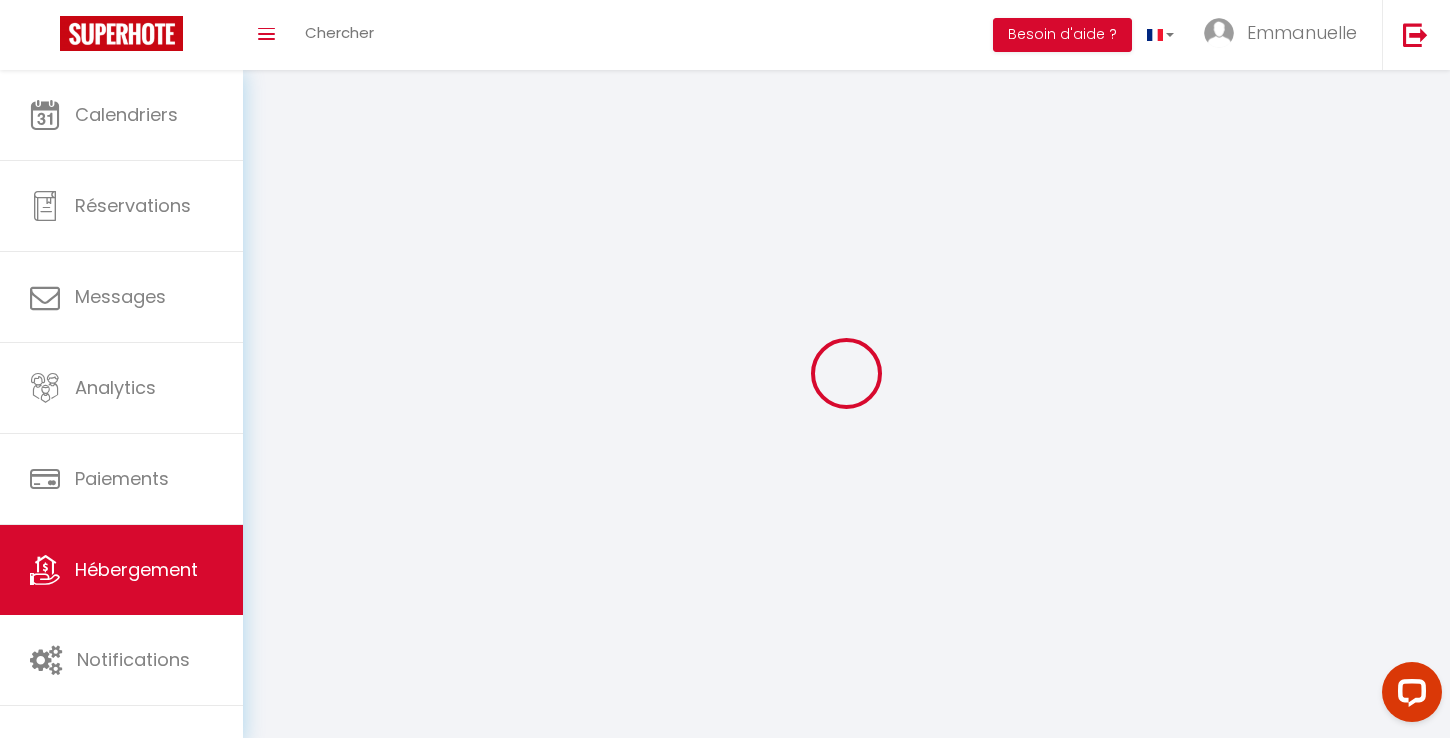 select on "IgloohomeV2" 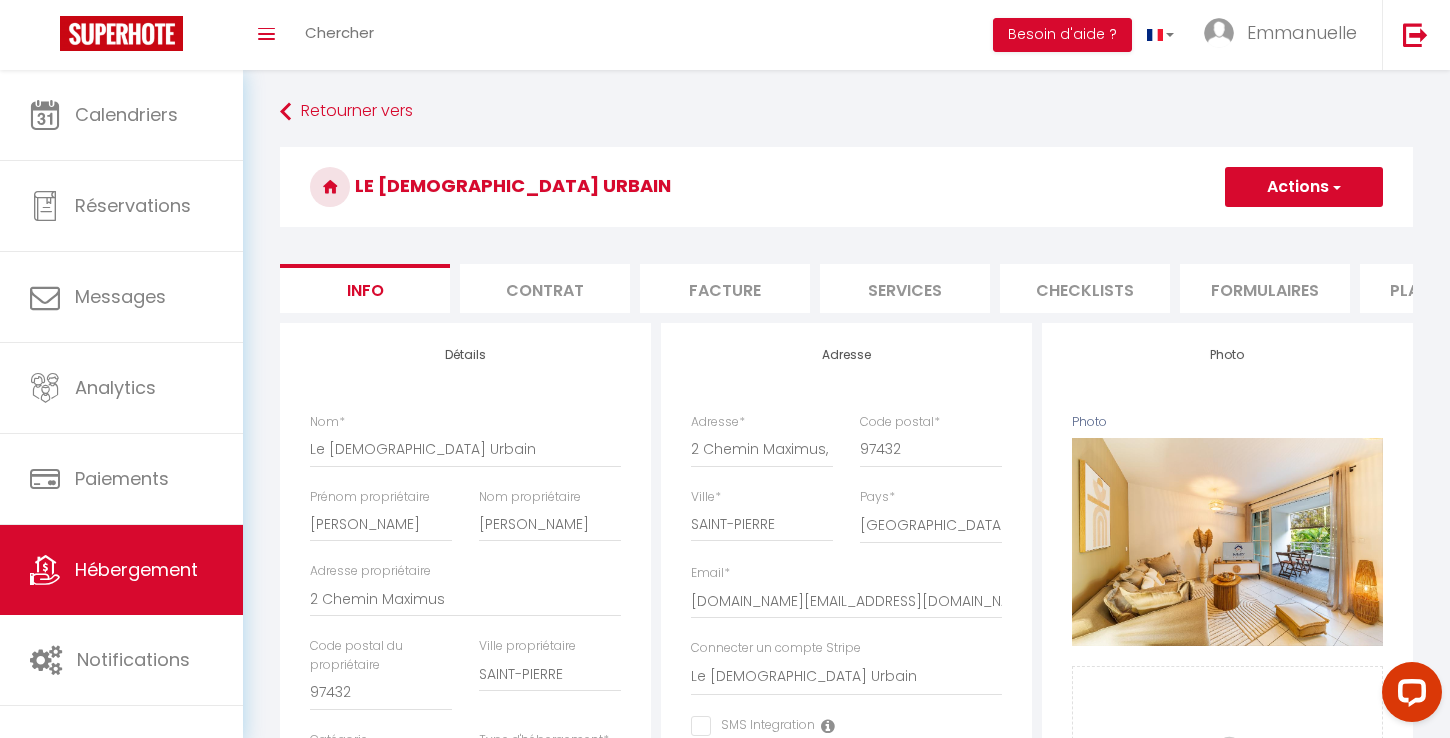 checkbox on "false" 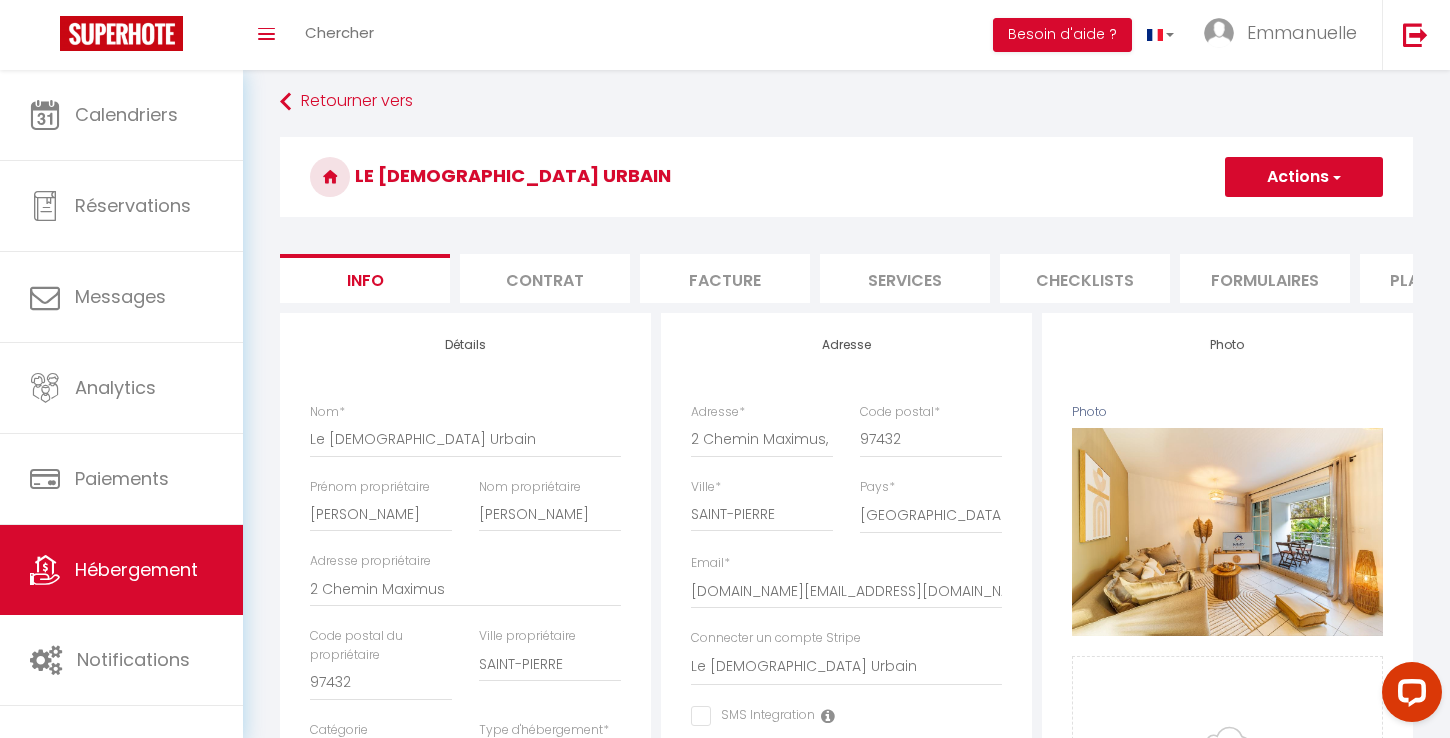 click on "Services" at bounding box center [905, 278] 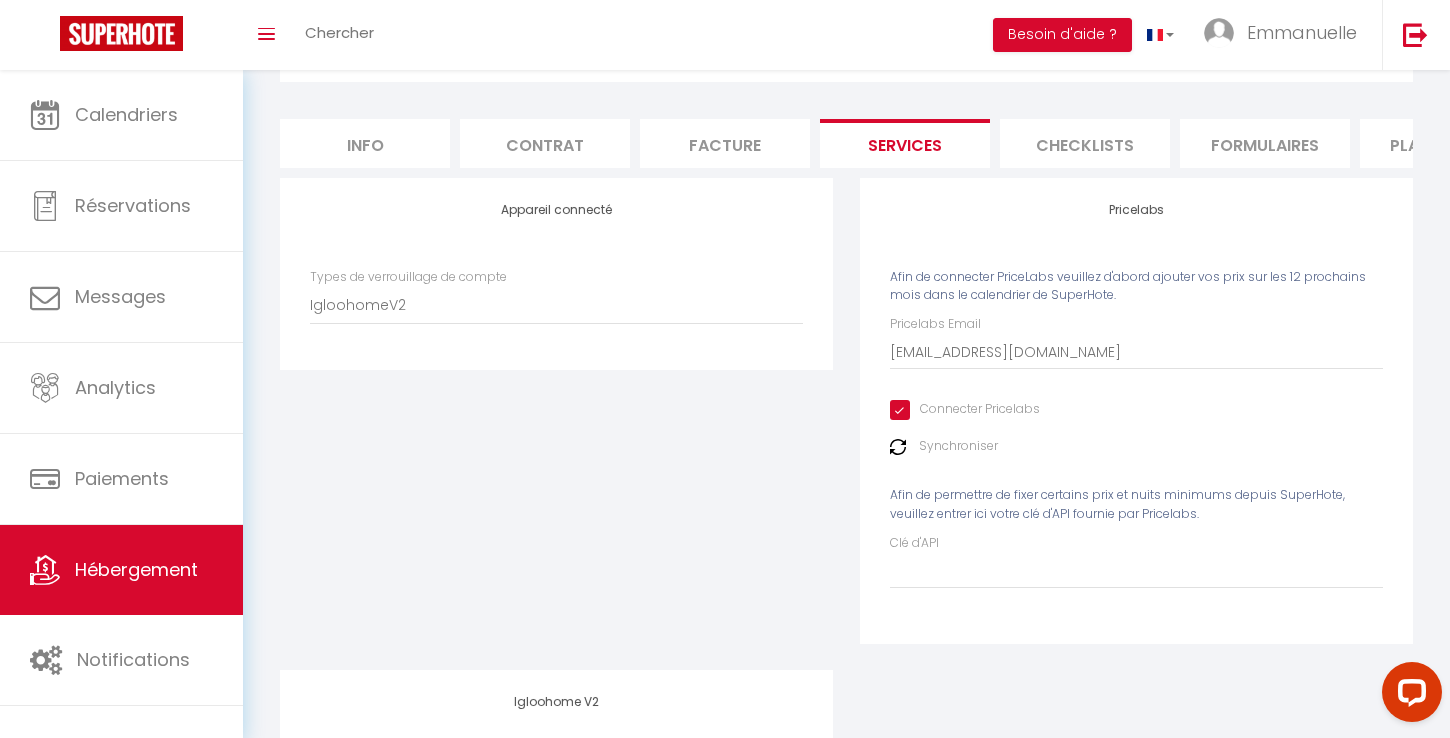 scroll, scrollTop: 213, scrollLeft: 0, axis: vertical 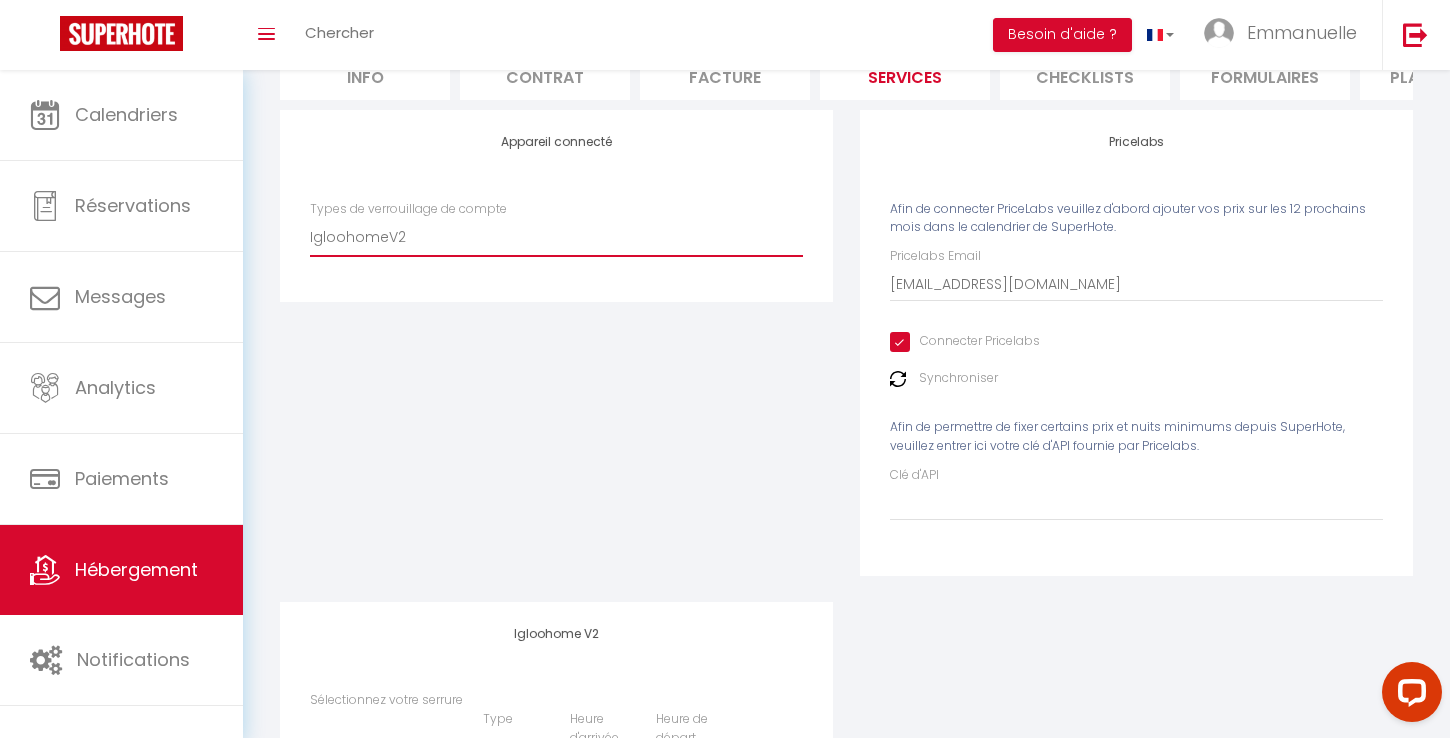 click on "Igloohome
IgloohomeV2" at bounding box center (556, 237) 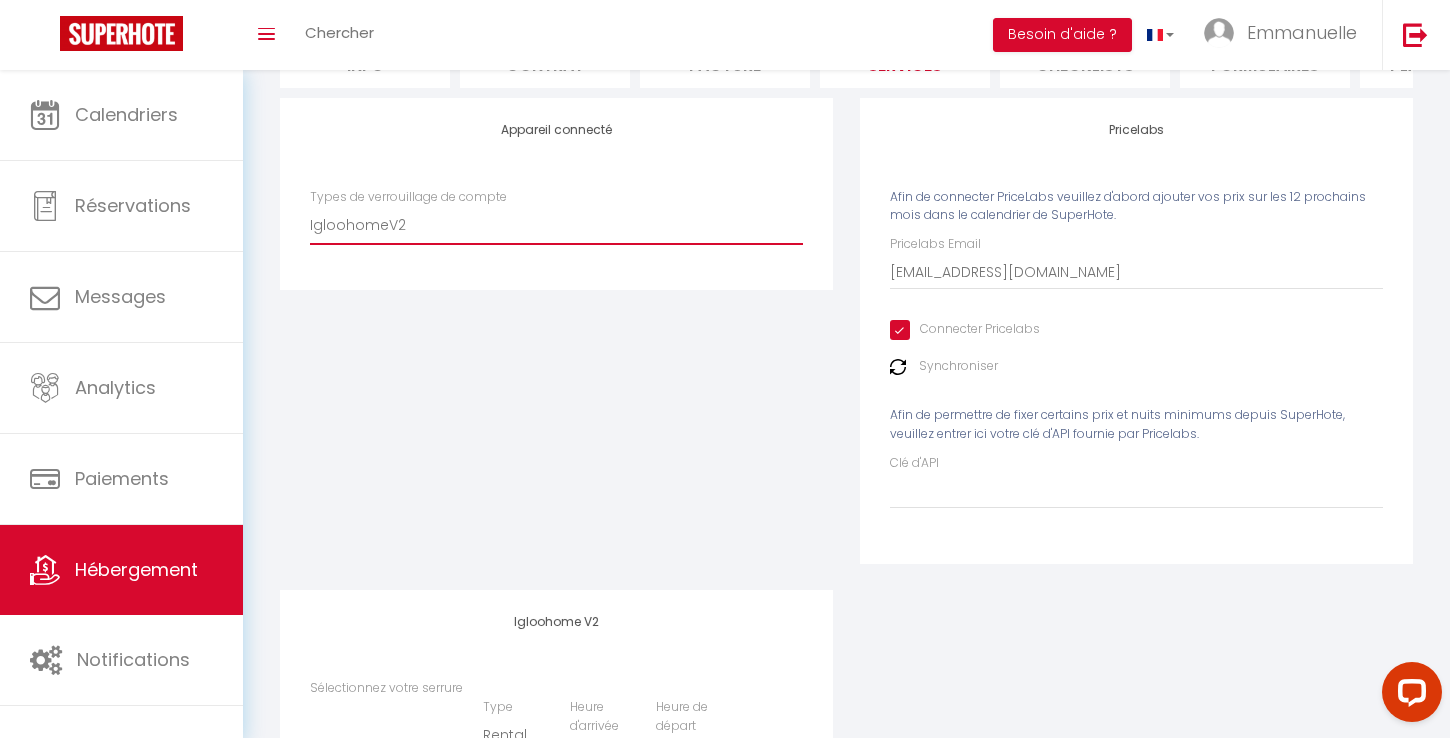 scroll, scrollTop: 0, scrollLeft: 0, axis: both 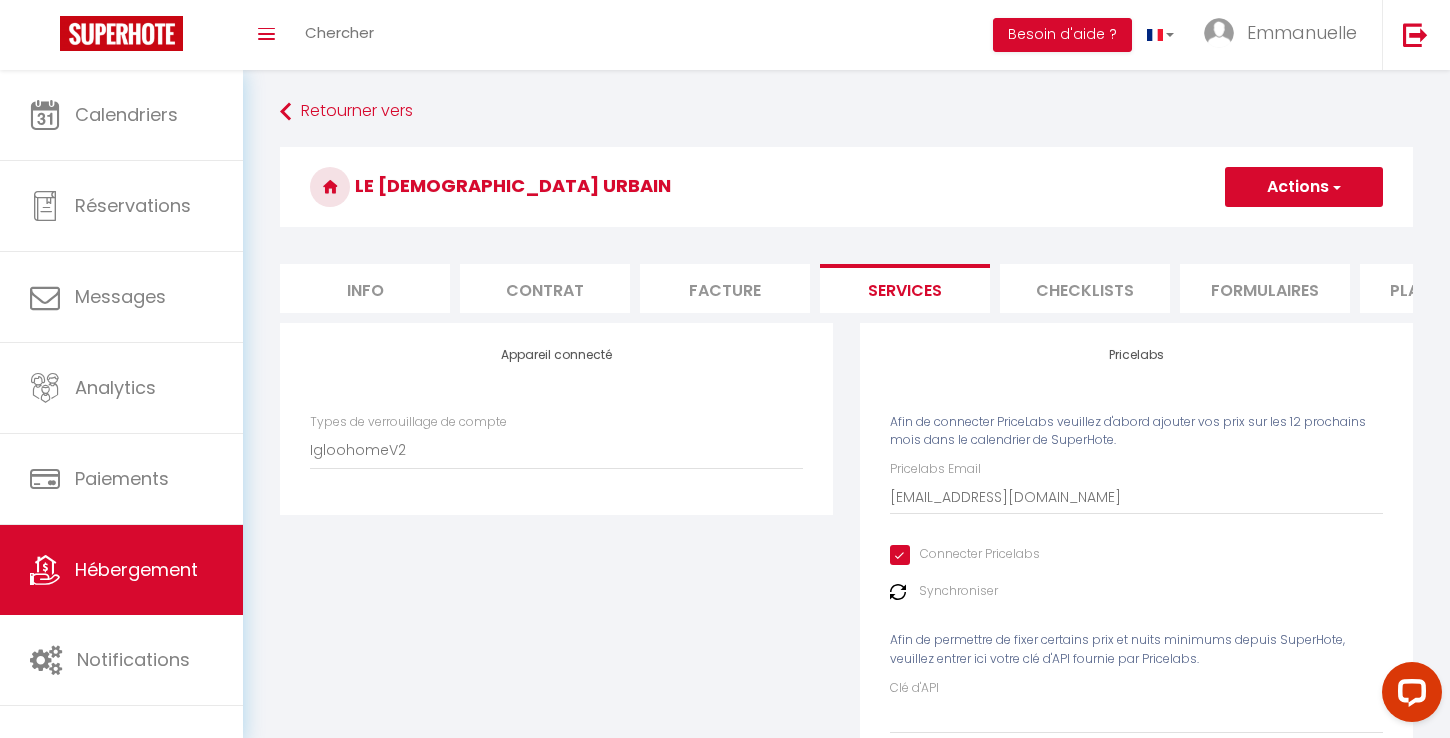 click on "Actions" at bounding box center (1304, 187) 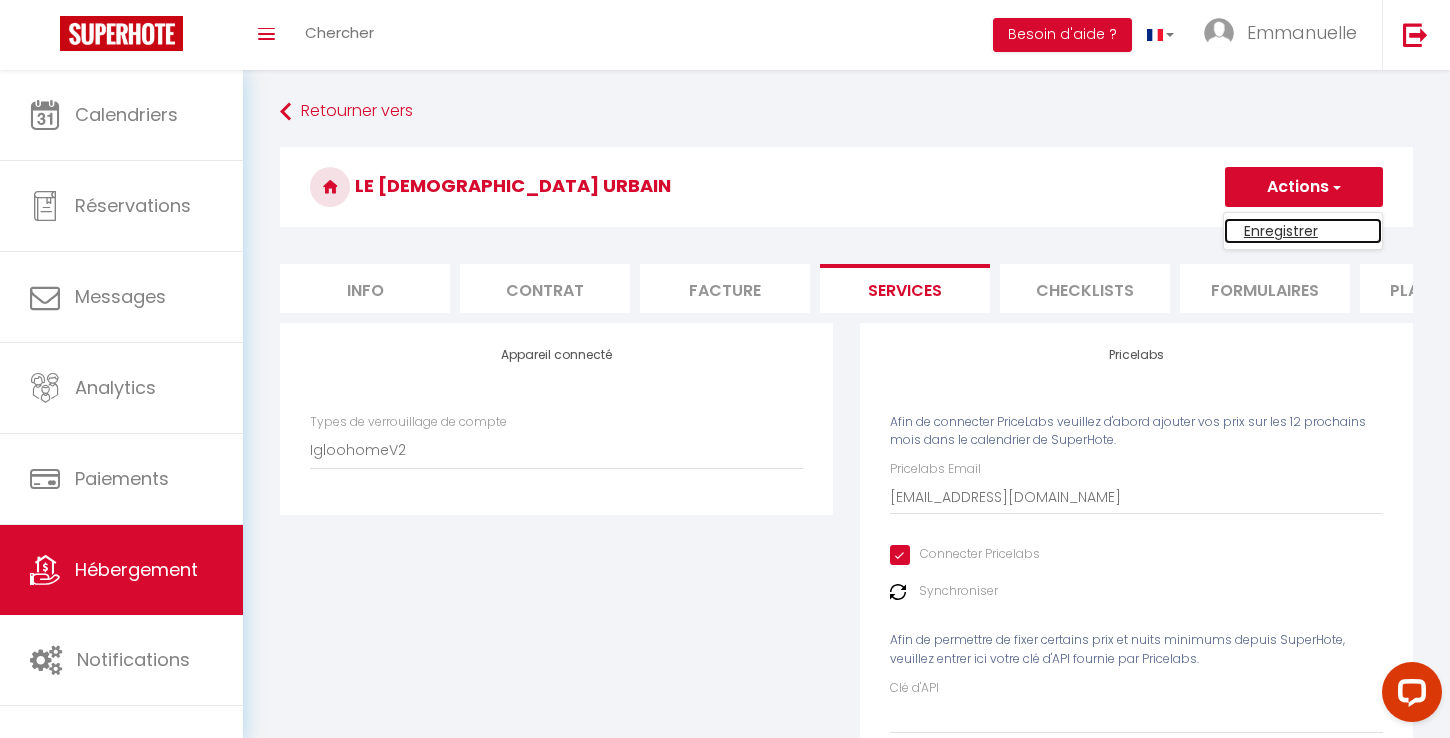 click on "Enregistrer" at bounding box center (1303, 231) 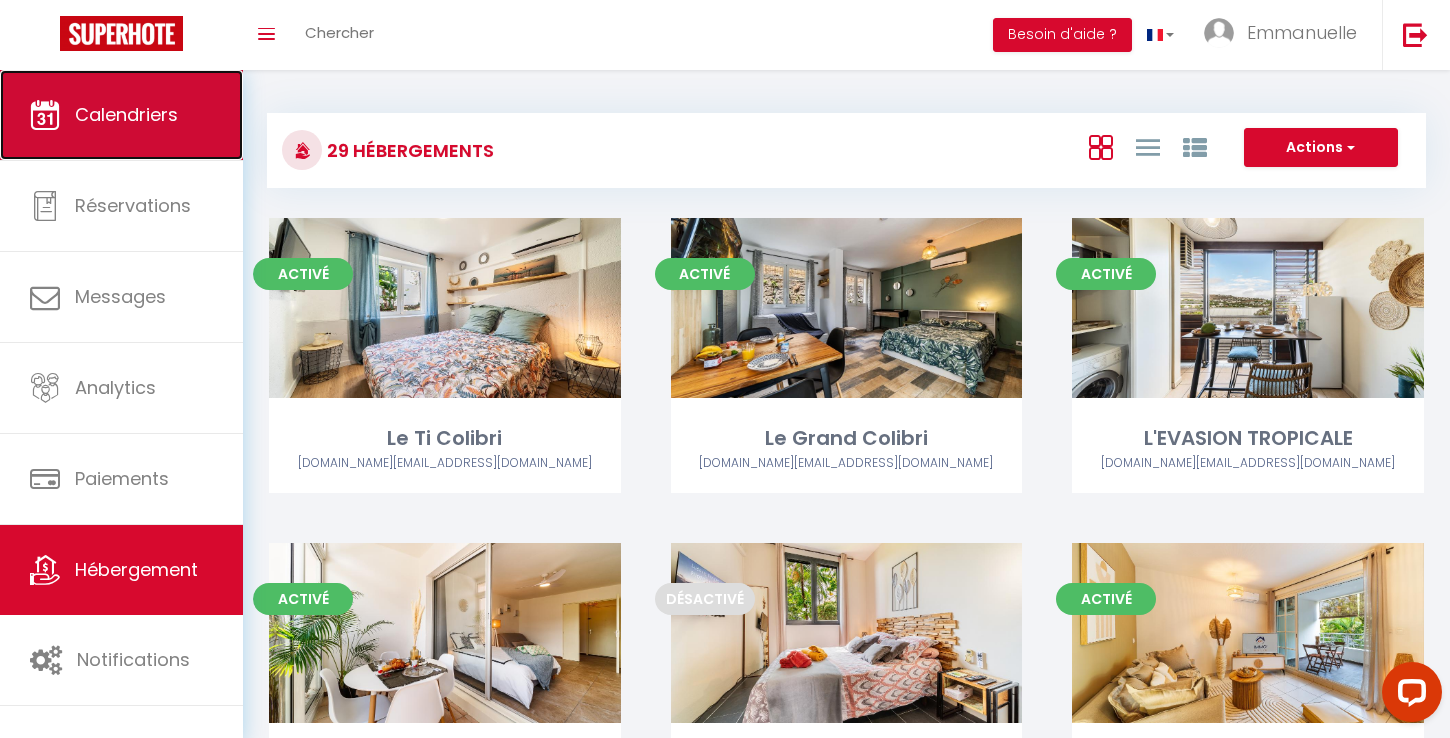 click on "Calendriers" at bounding box center [121, 115] 